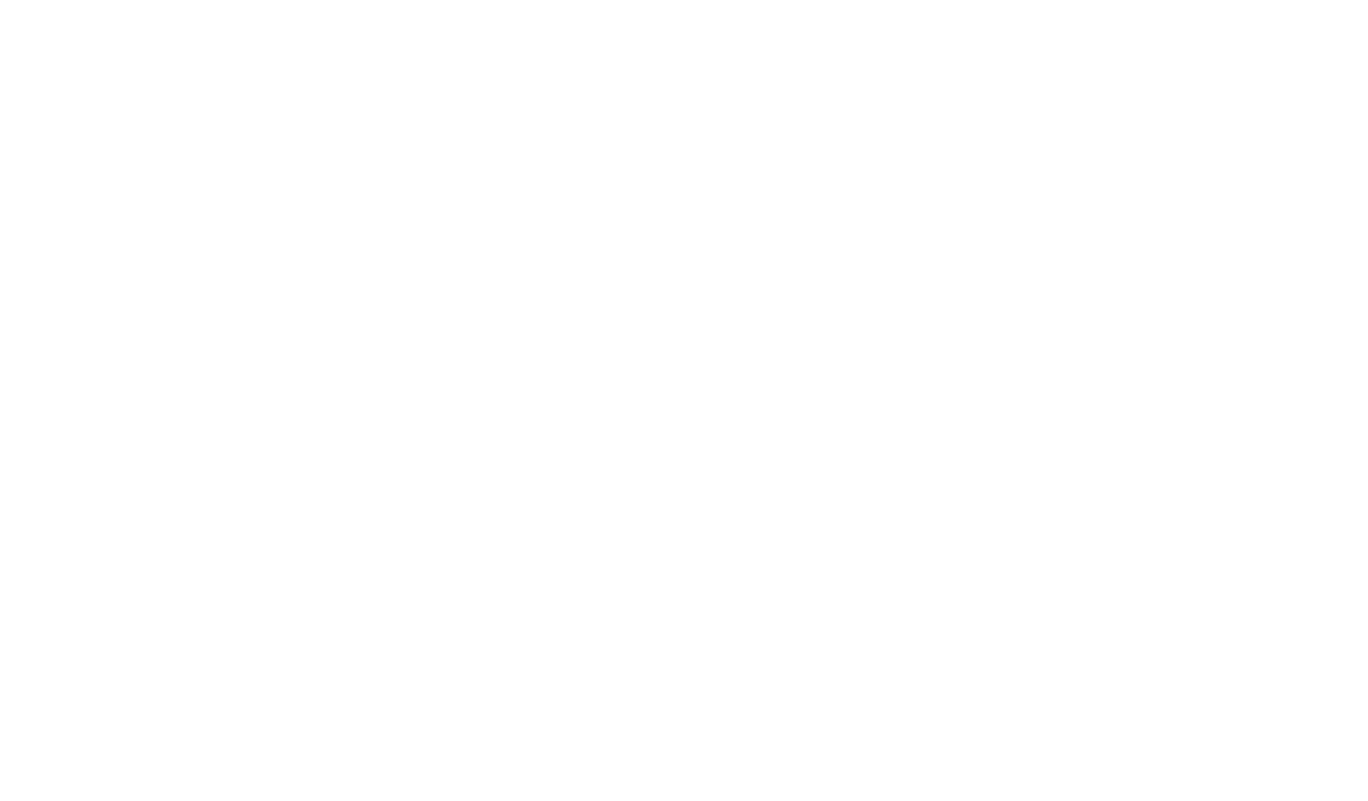 scroll, scrollTop: 0, scrollLeft: 0, axis: both 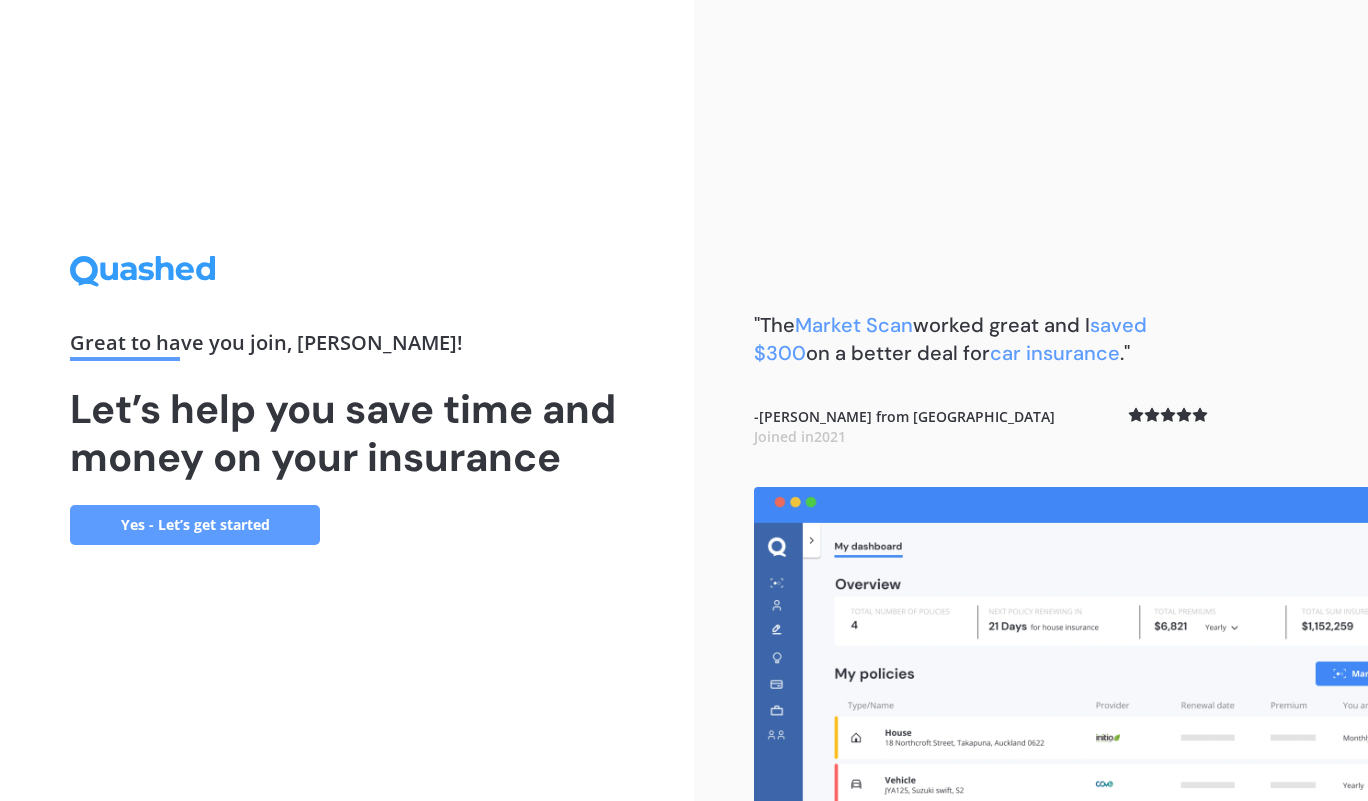 click on "Yes - Let’s get started" at bounding box center (195, 525) 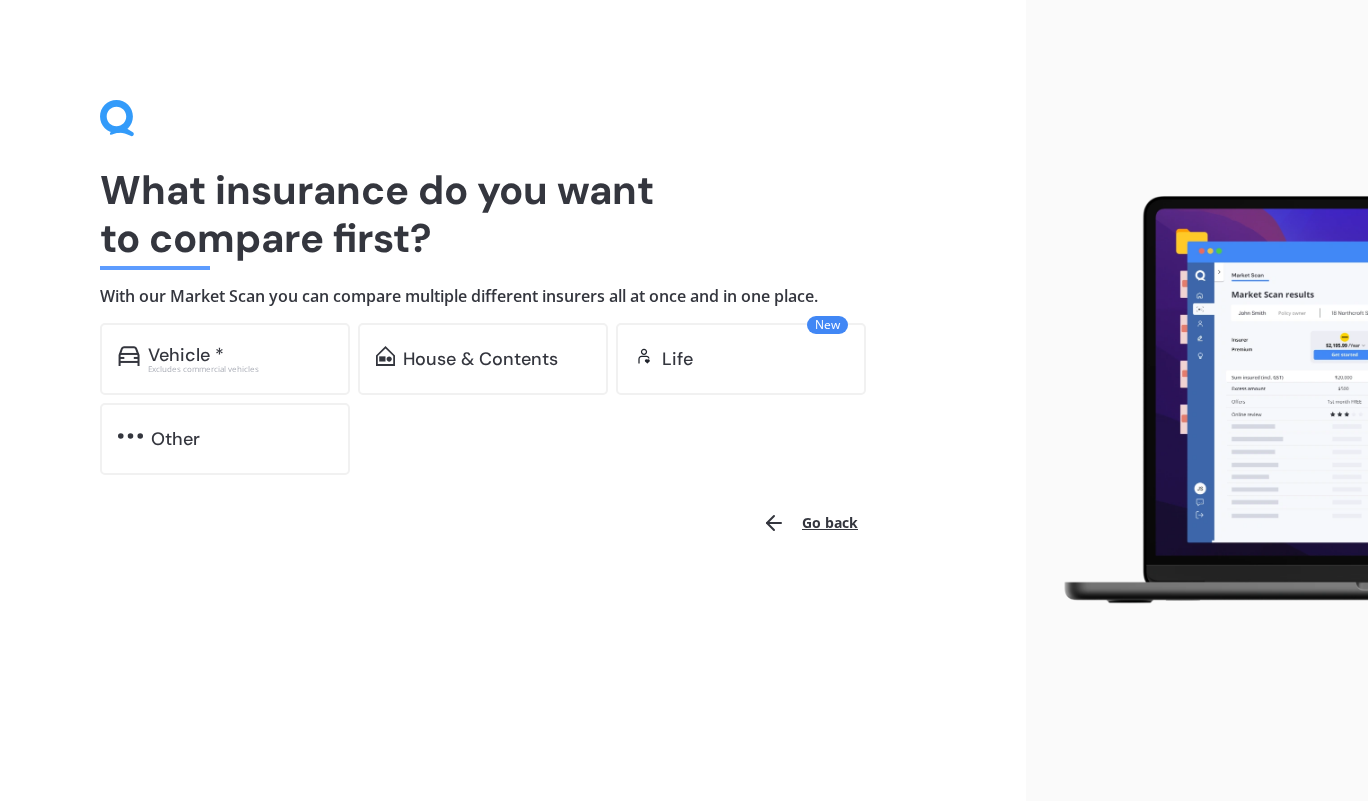 click on "House & Contents" at bounding box center (480, 359) 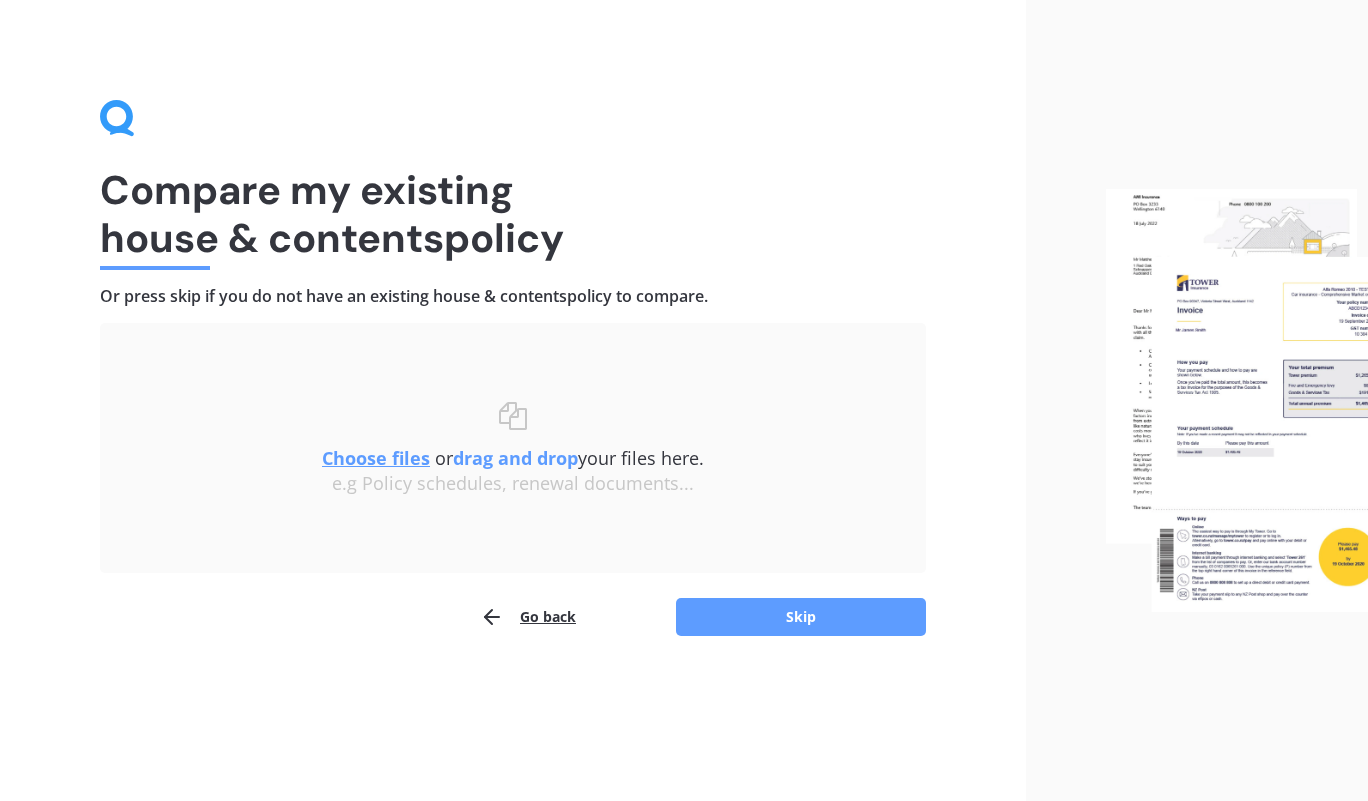 click on "Skip" at bounding box center (801, 617) 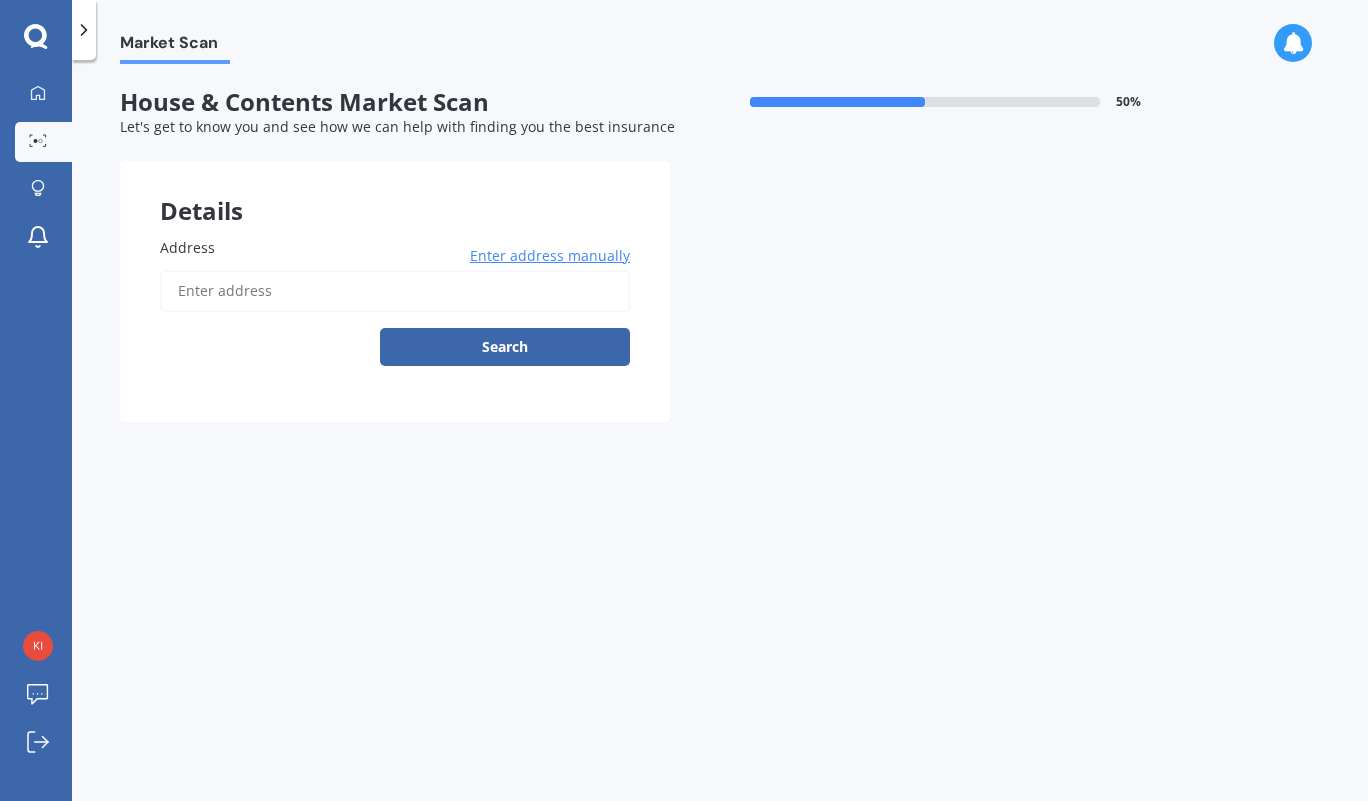click on "Address" at bounding box center (395, 291) 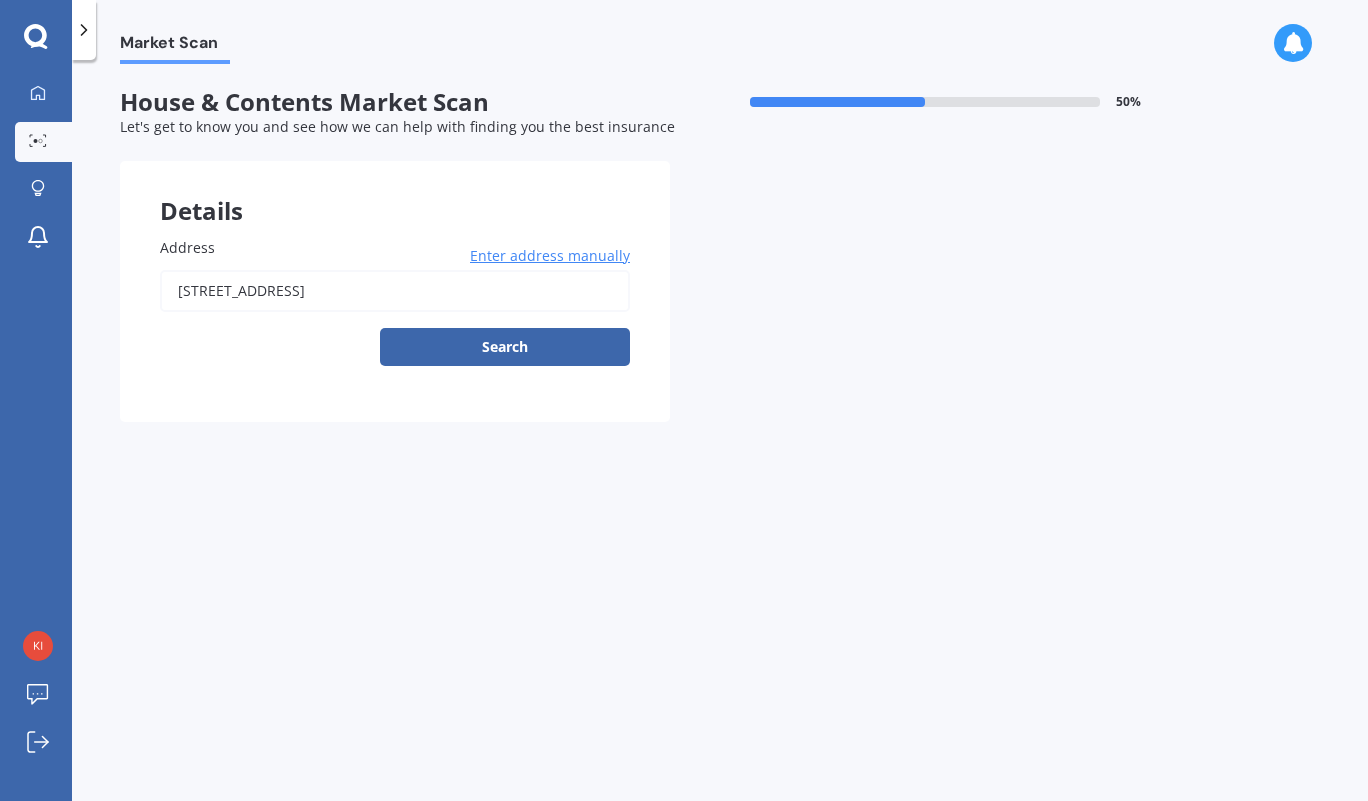 type on "[STREET_ADDRESS]" 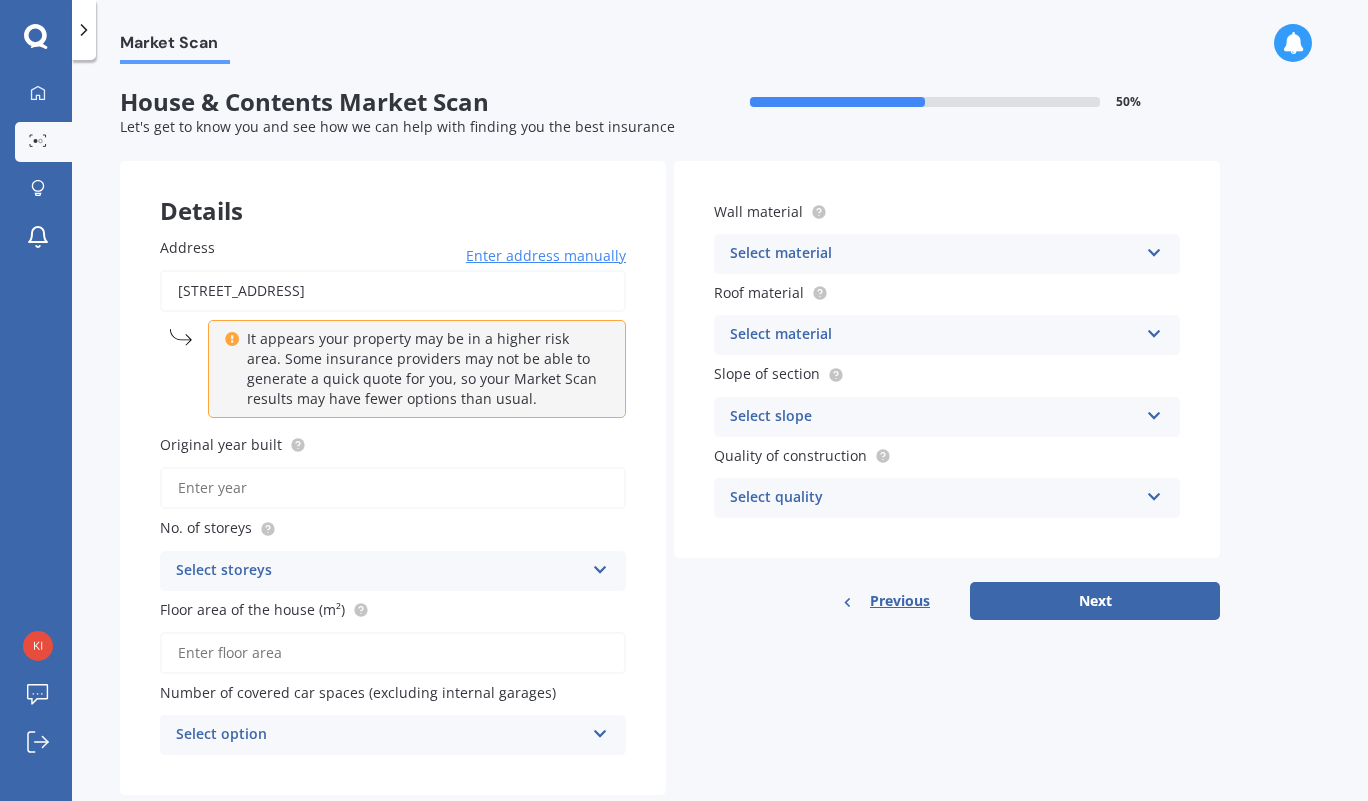 click on "Original year built" at bounding box center [393, 488] 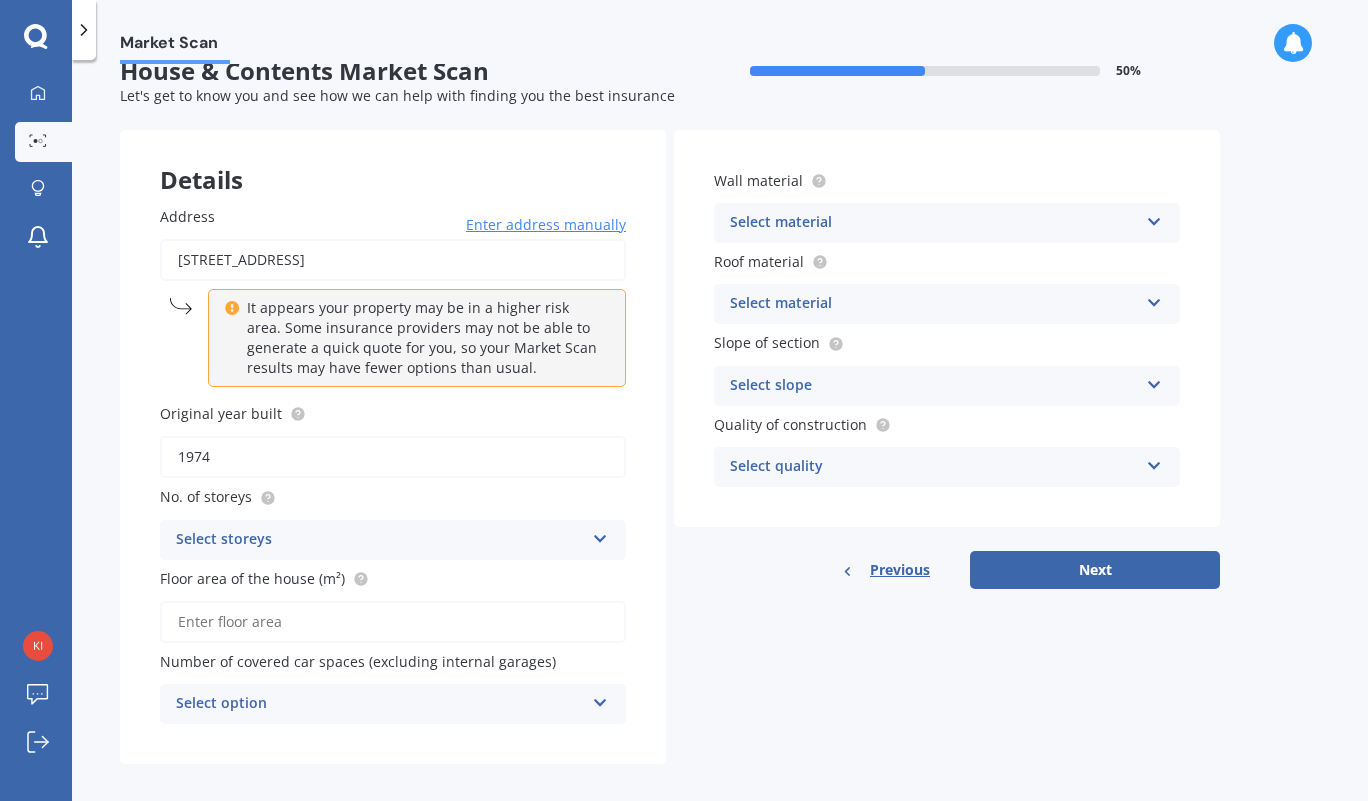 scroll, scrollTop: 48, scrollLeft: 0, axis: vertical 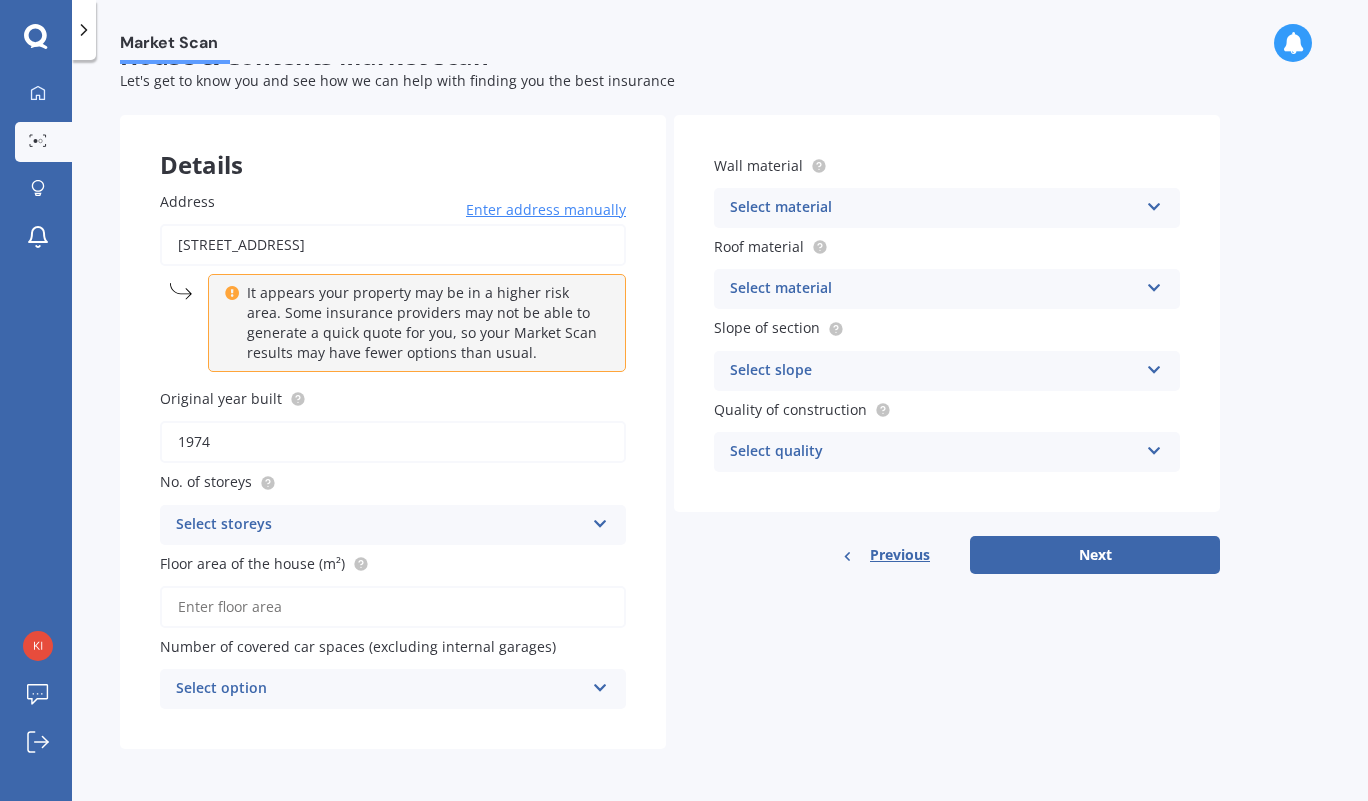 type on "1974" 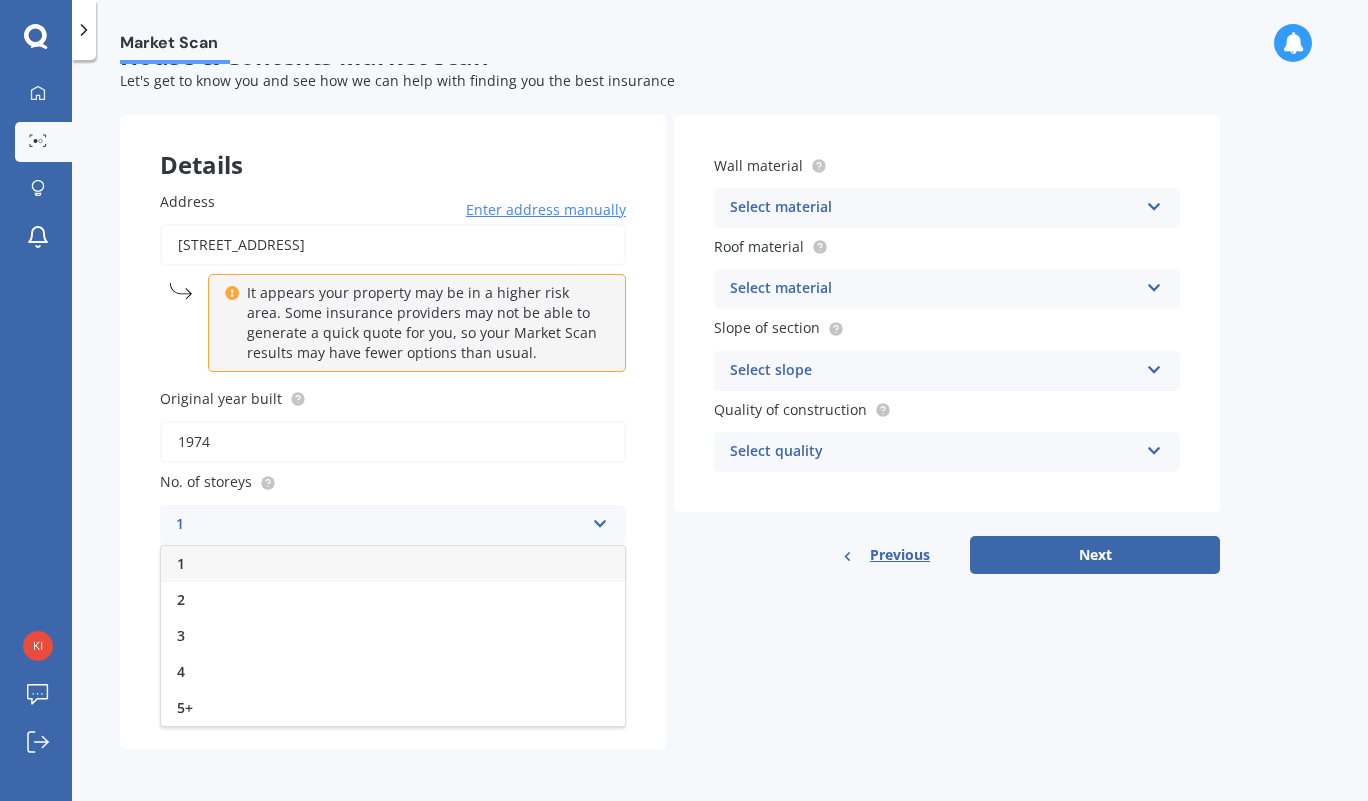 click on "1" at bounding box center (380, 525) 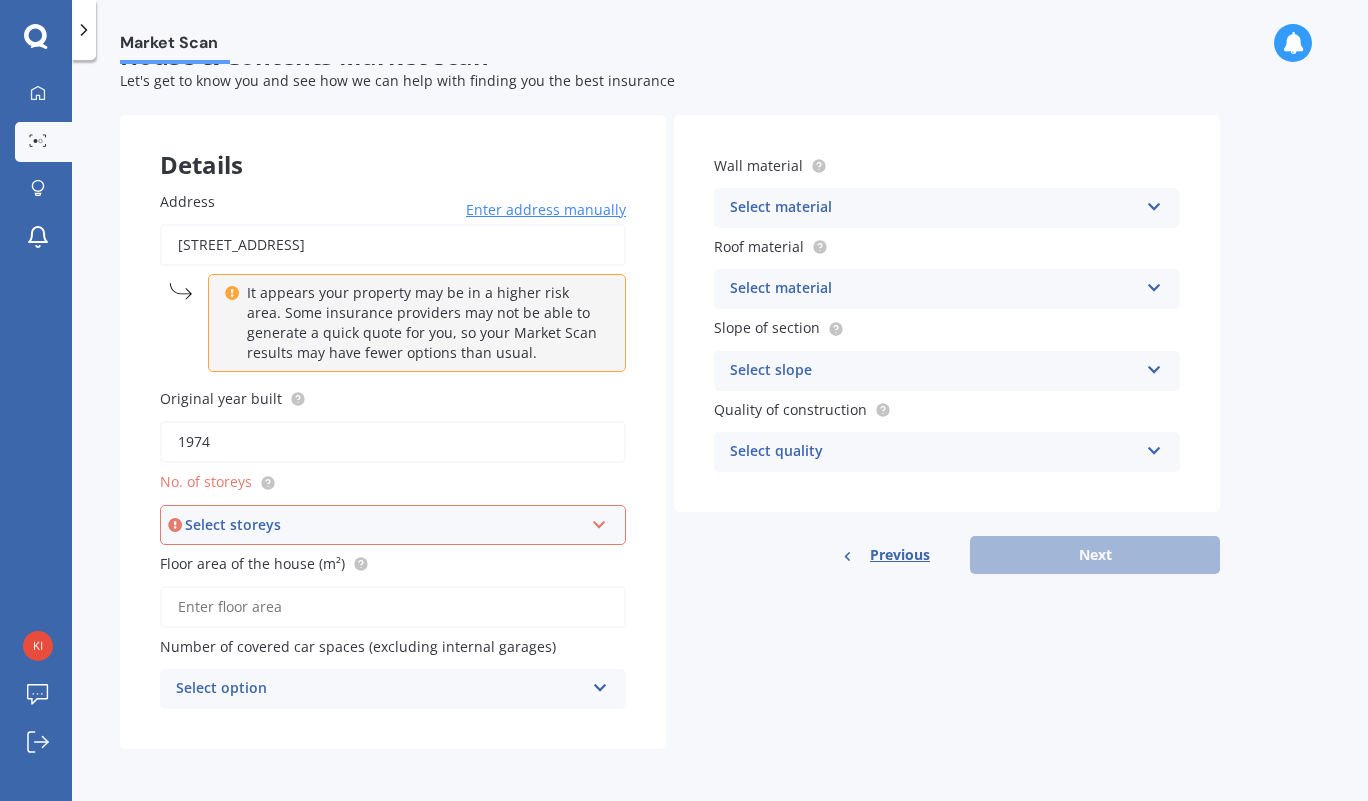click on "Select storeys" at bounding box center (384, 525) 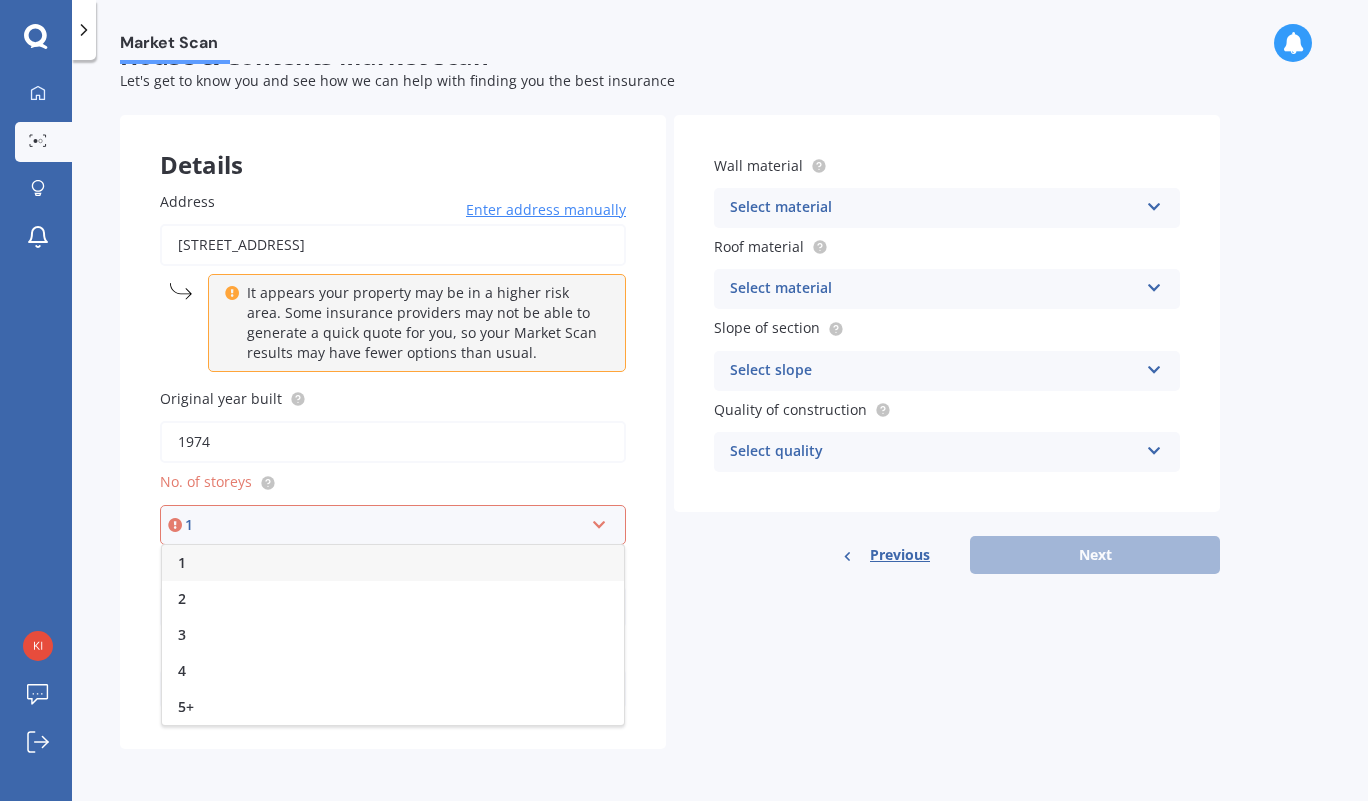 click on "1" at bounding box center (393, 563) 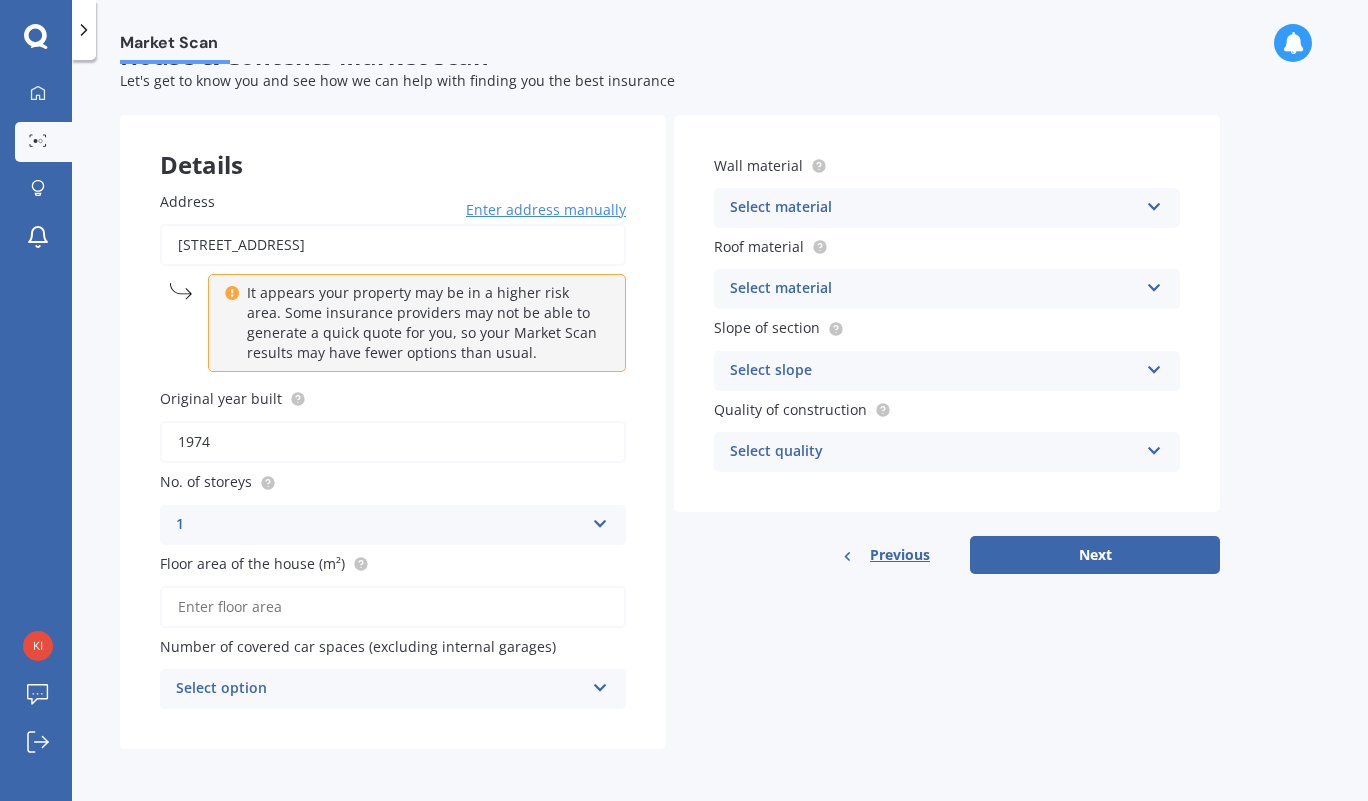 click on "Floor area of the house (m²)" at bounding box center [393, 607] 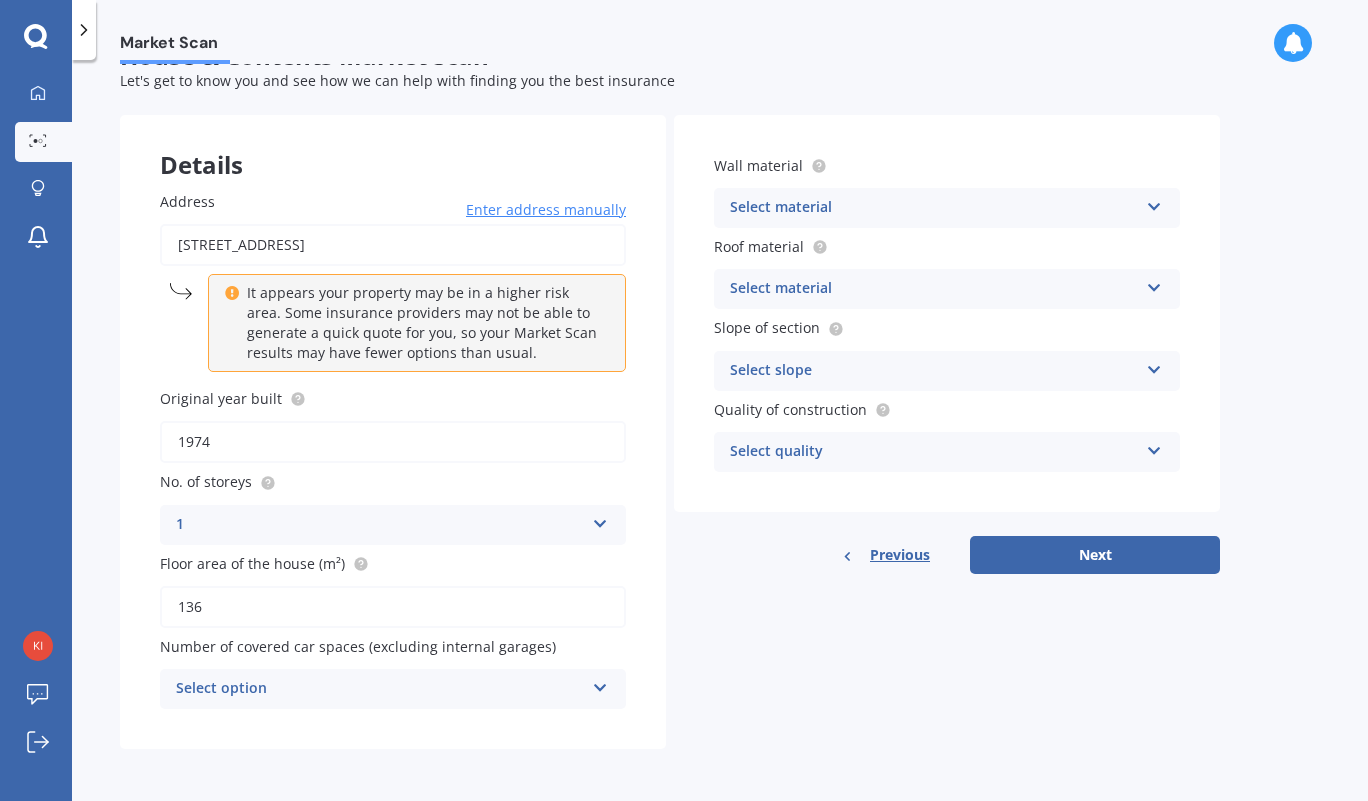 type on "136" 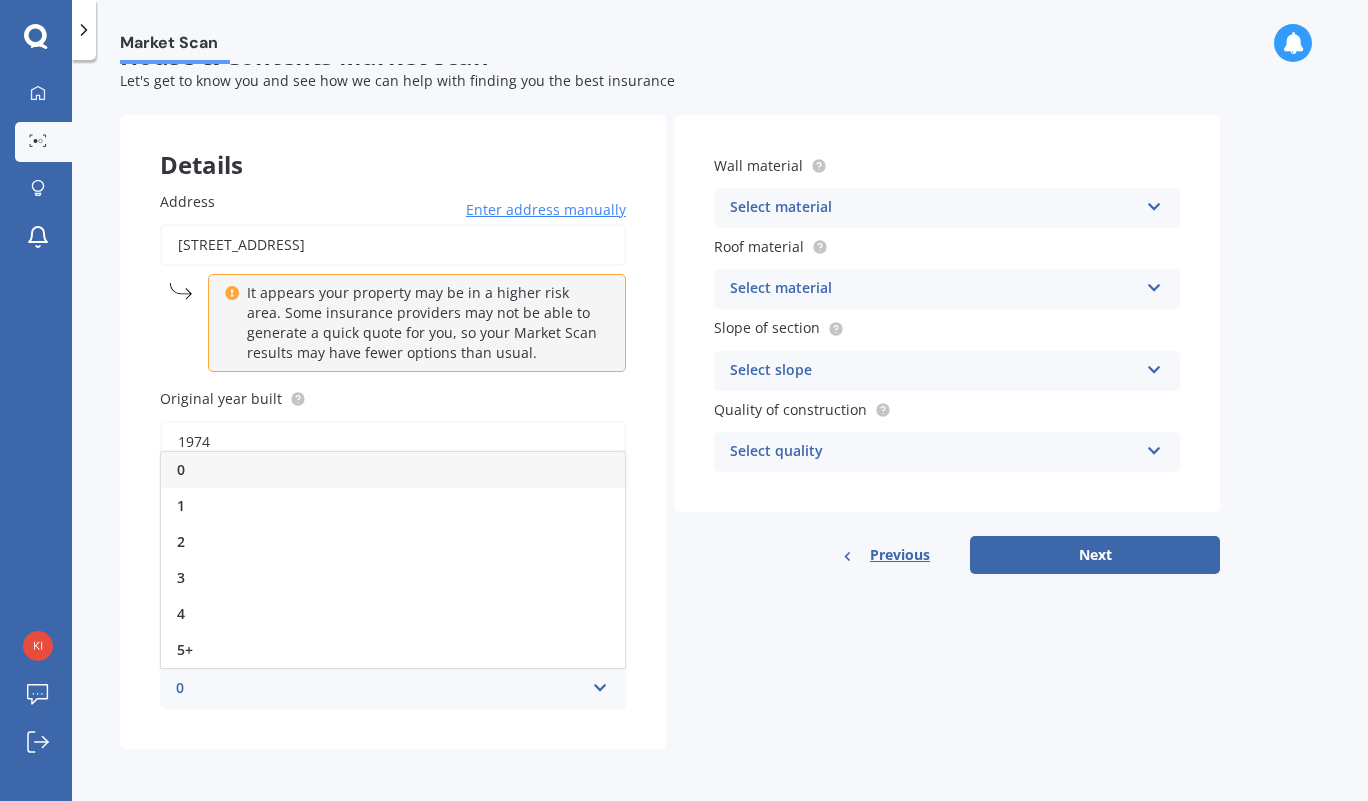 click on "1" at bounding box center (393, 506) 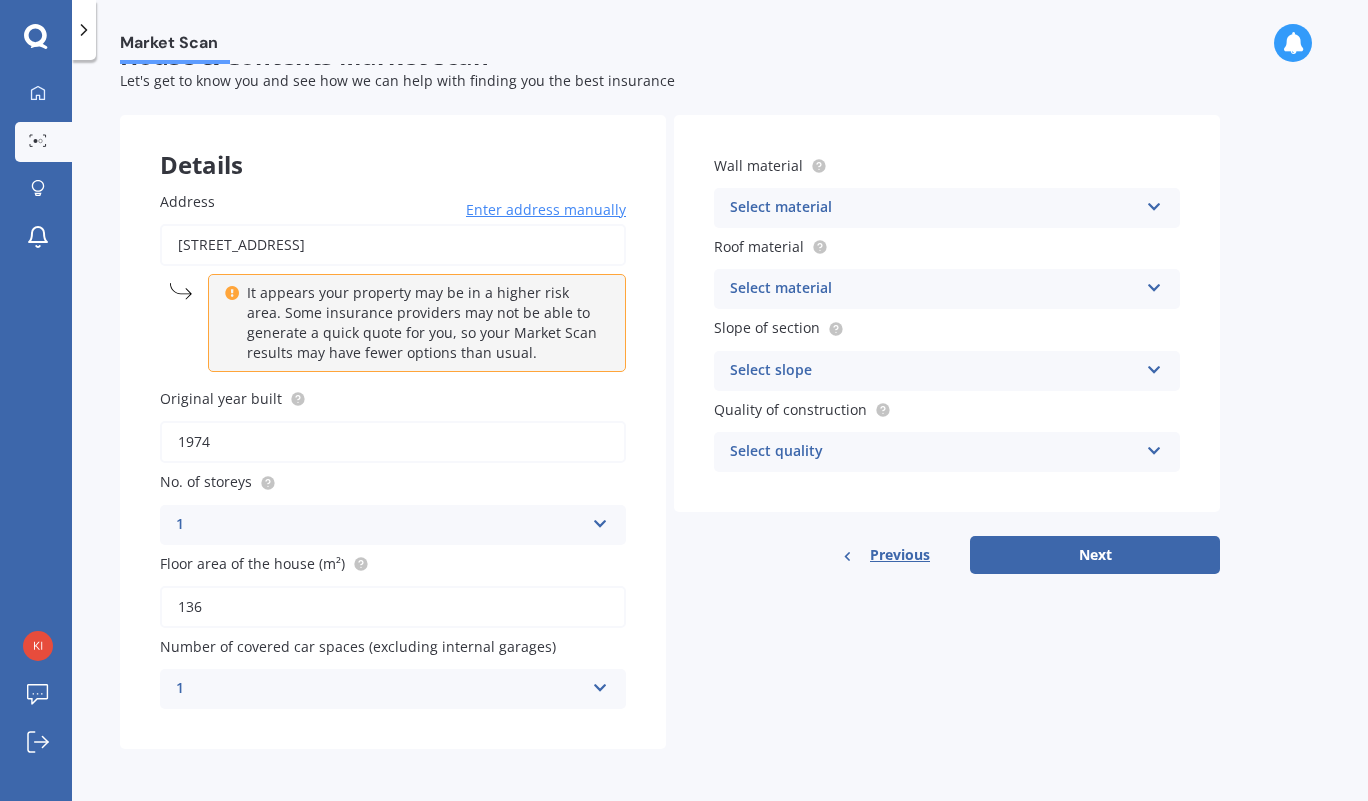 scroll, scrollTop: 0, scrollLeft: 0, axis: both 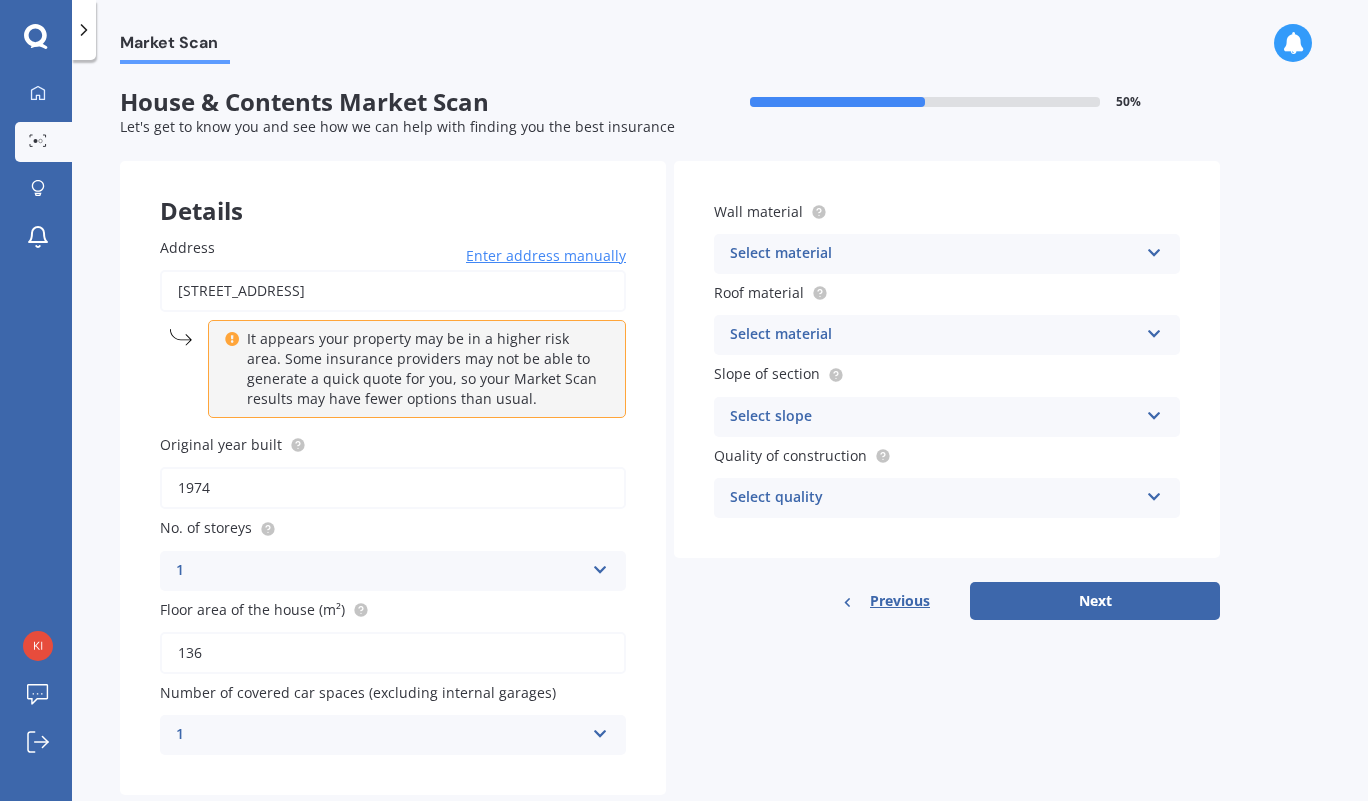 click at bounding box center (1154, 249) 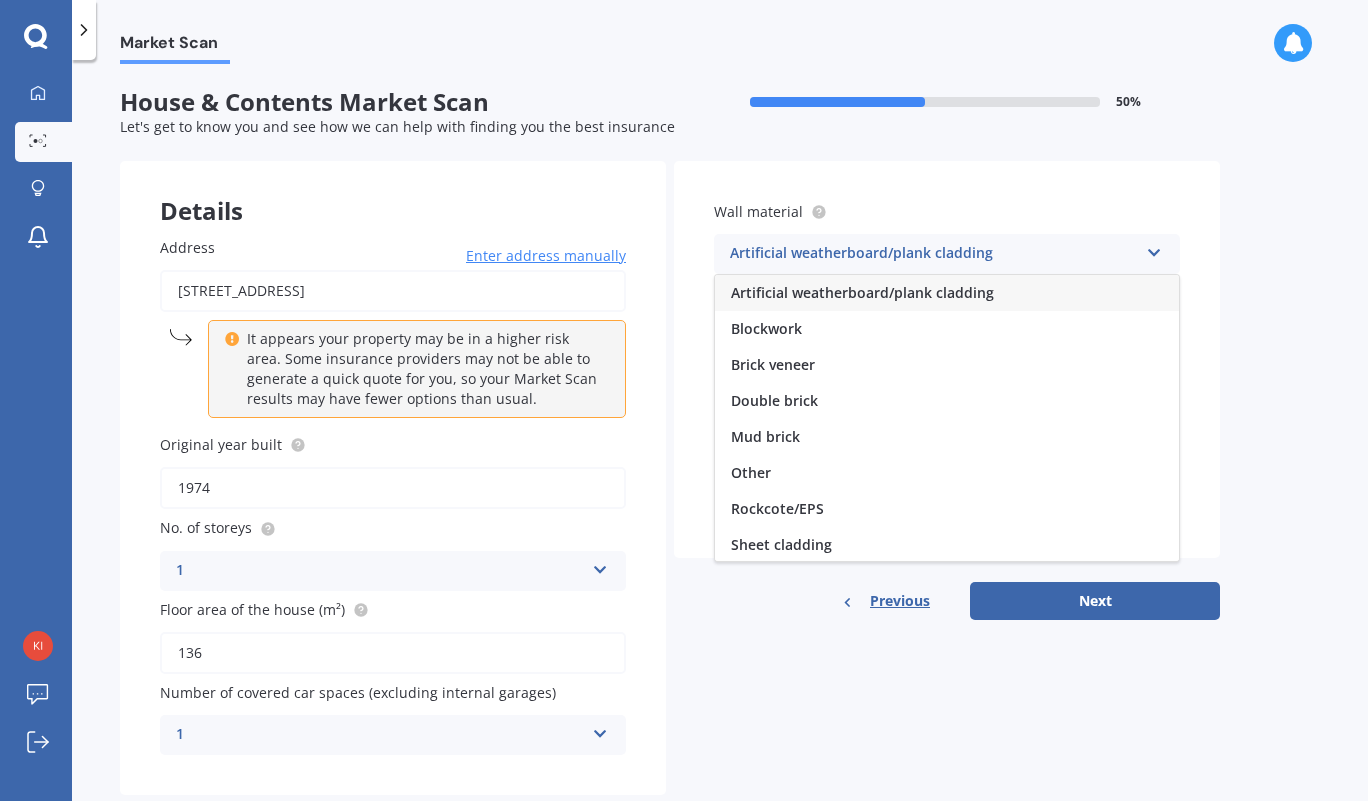 click on "Brick veneer" at bounding box center [773, 364] 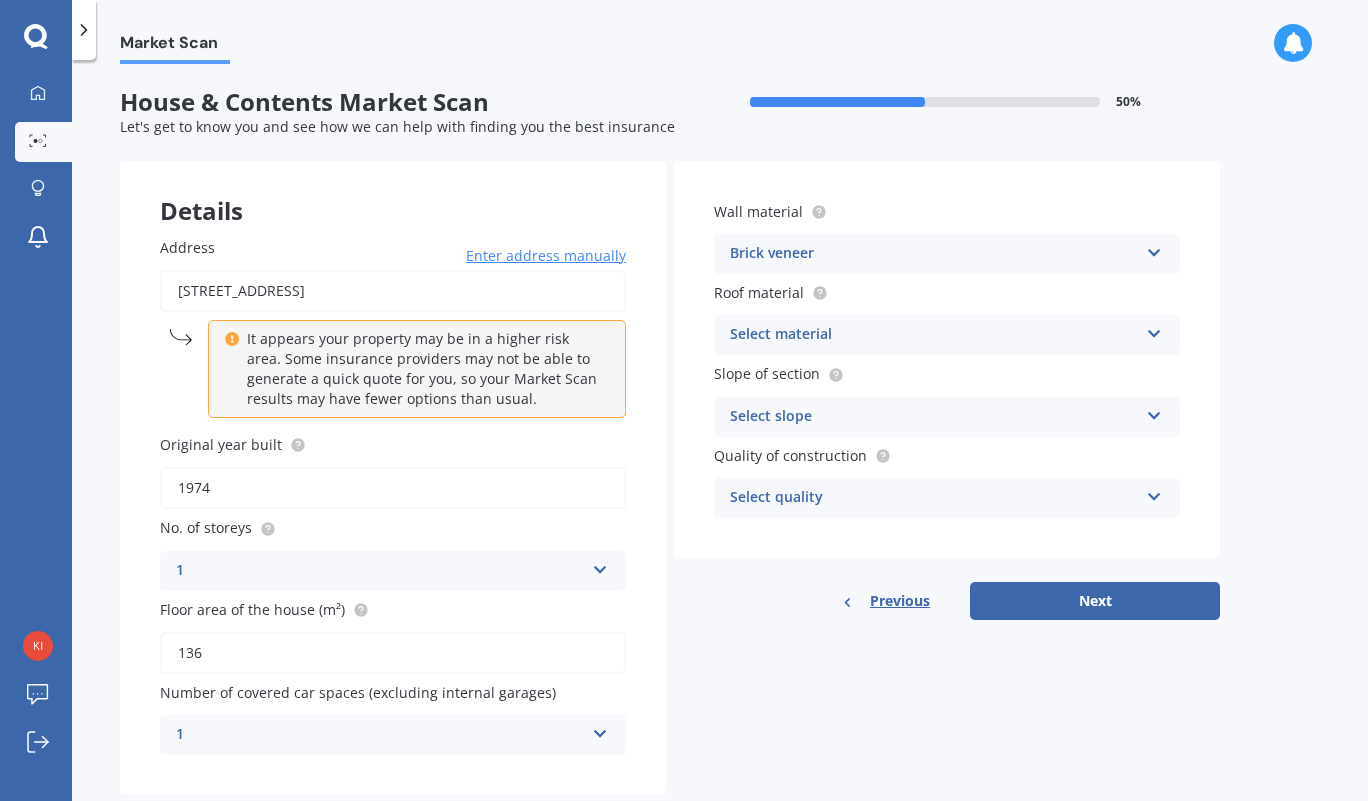 click at bounding box center [1154, 330] 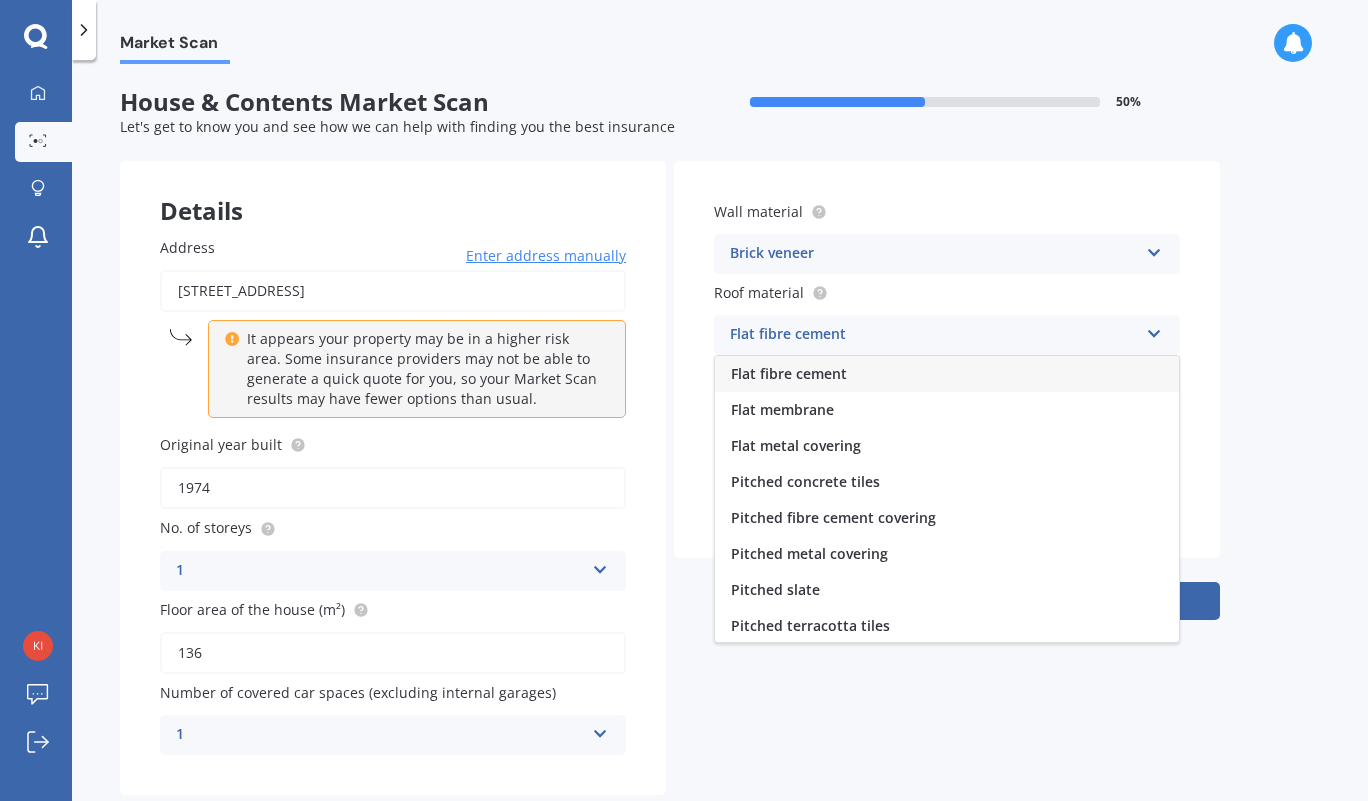 click on "Flat fibre cement" at bounding box center [947, 374] 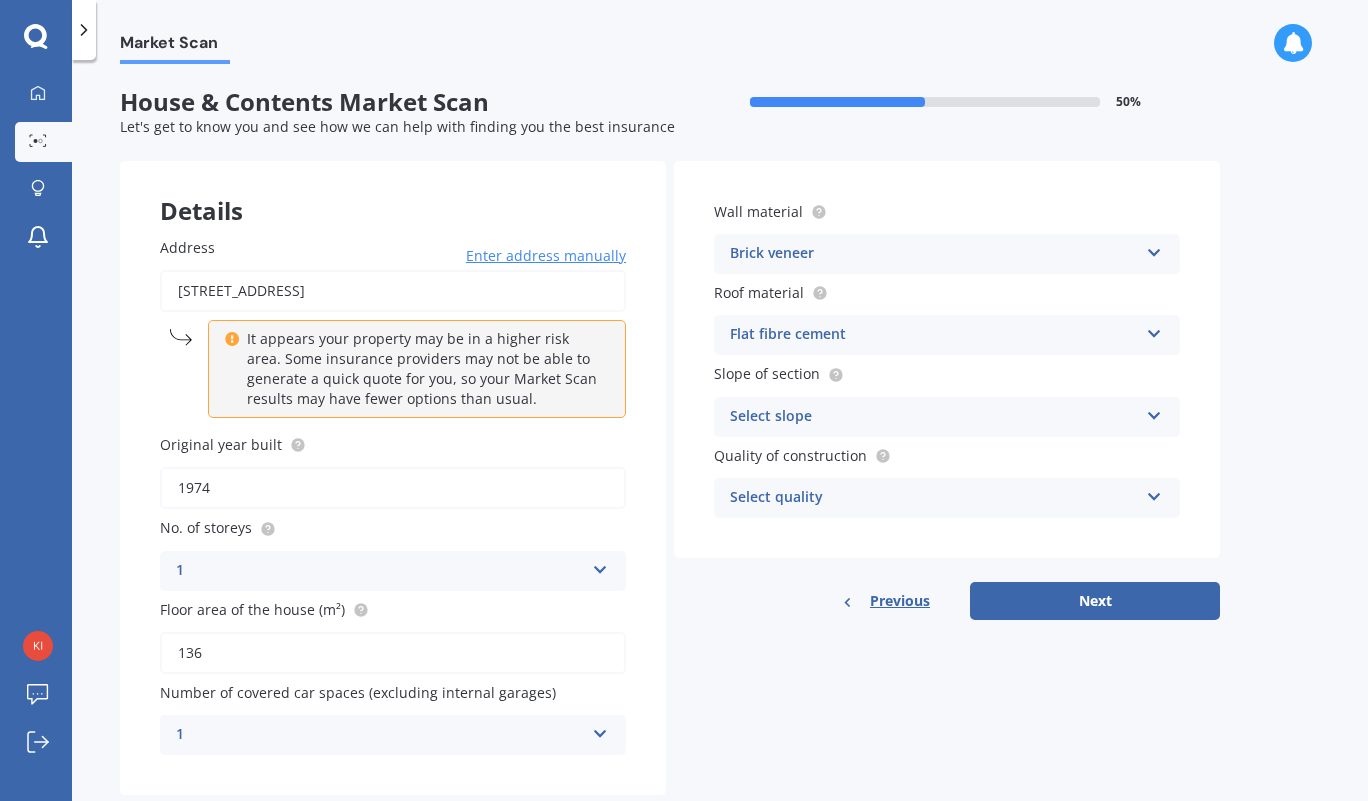 click on "Select slope" at bounding box center (934, 417) 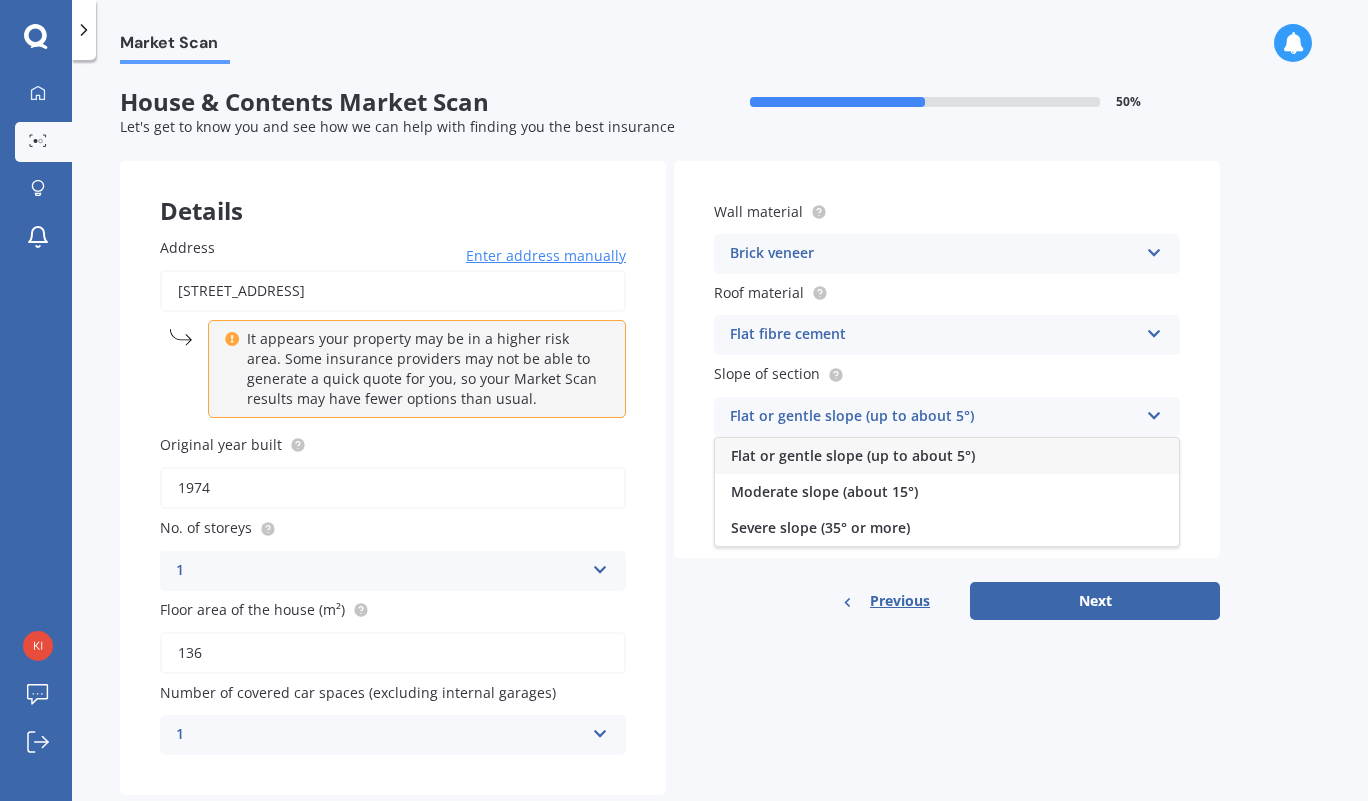 click on "Flat or gentle slope (up to about 5°)" at bounding box center [853, 455] 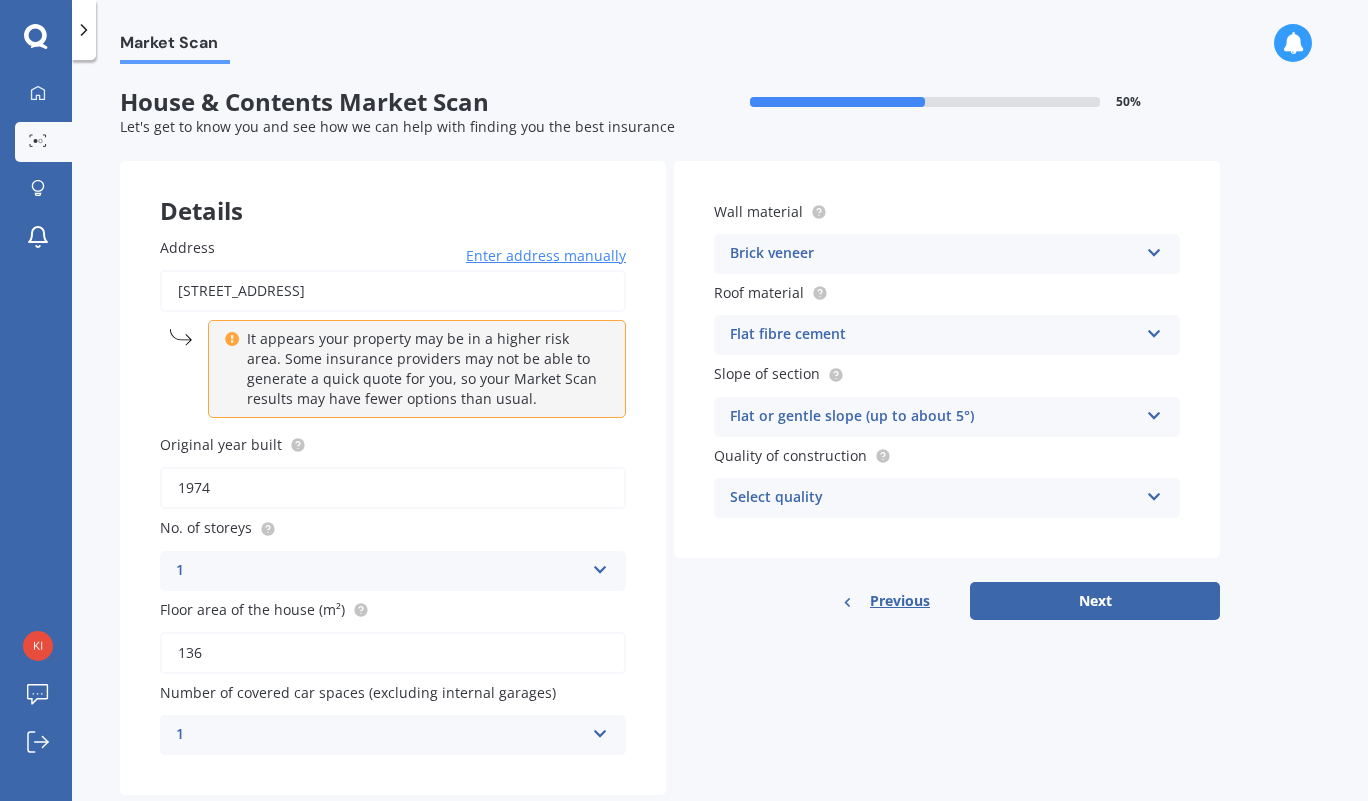 click on "Select quality" at bounding box center [934, 498] 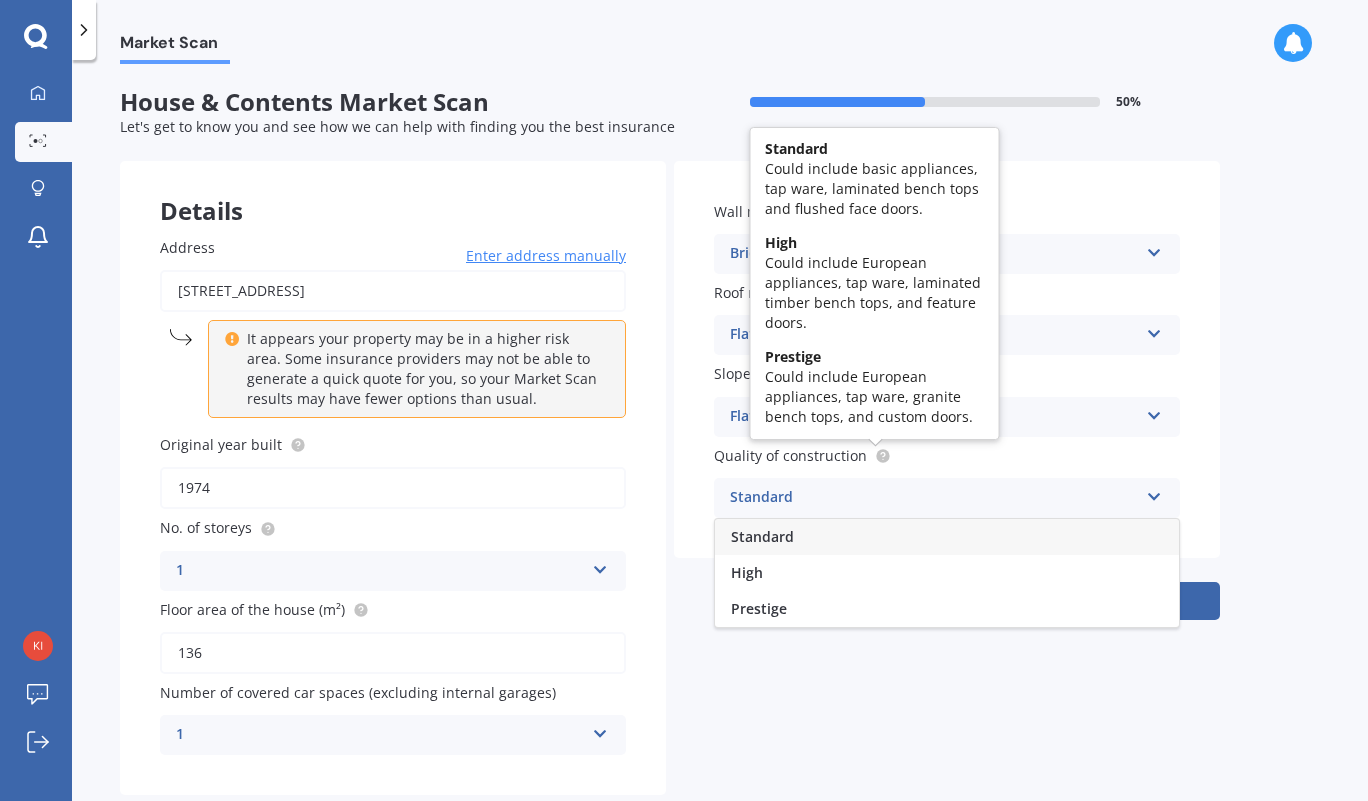 click 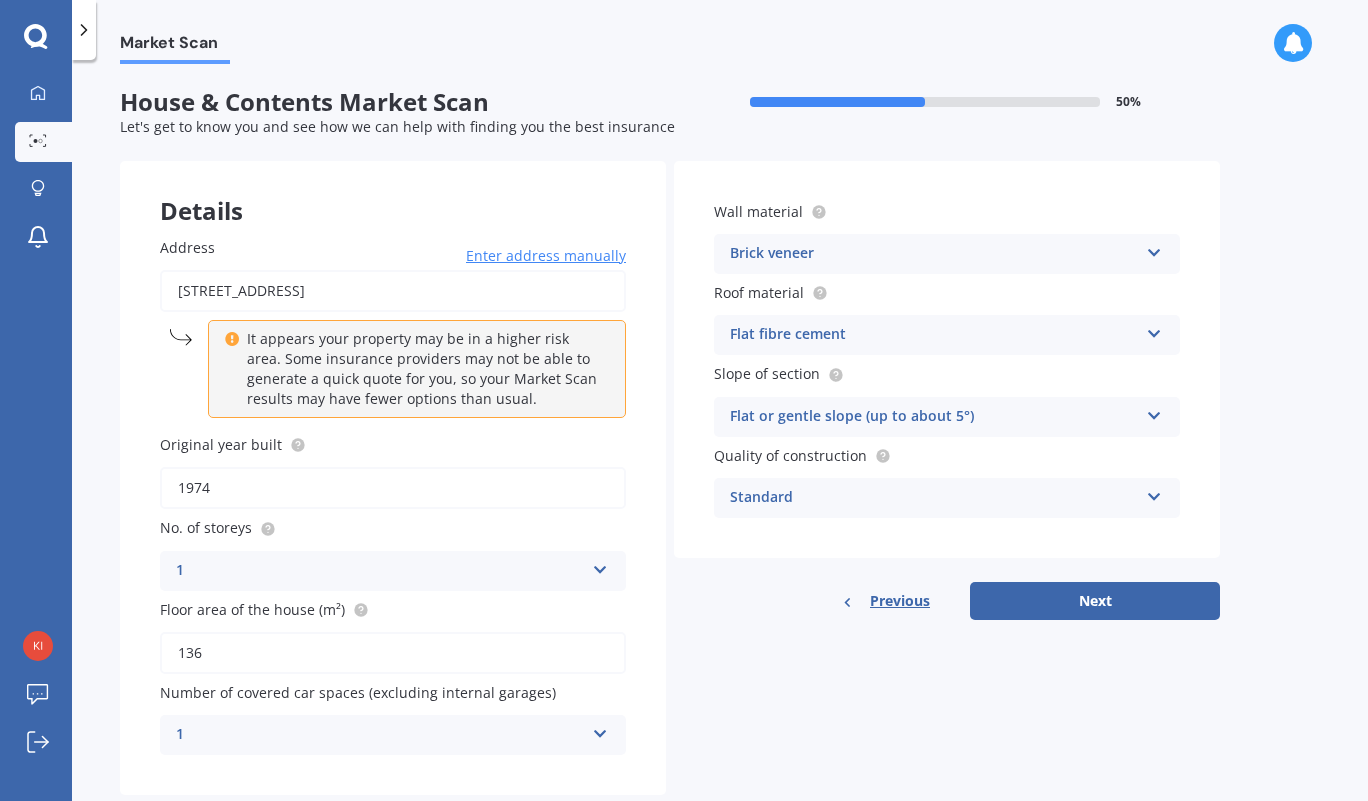 click on "Next" at bounding box center (1095, 601) 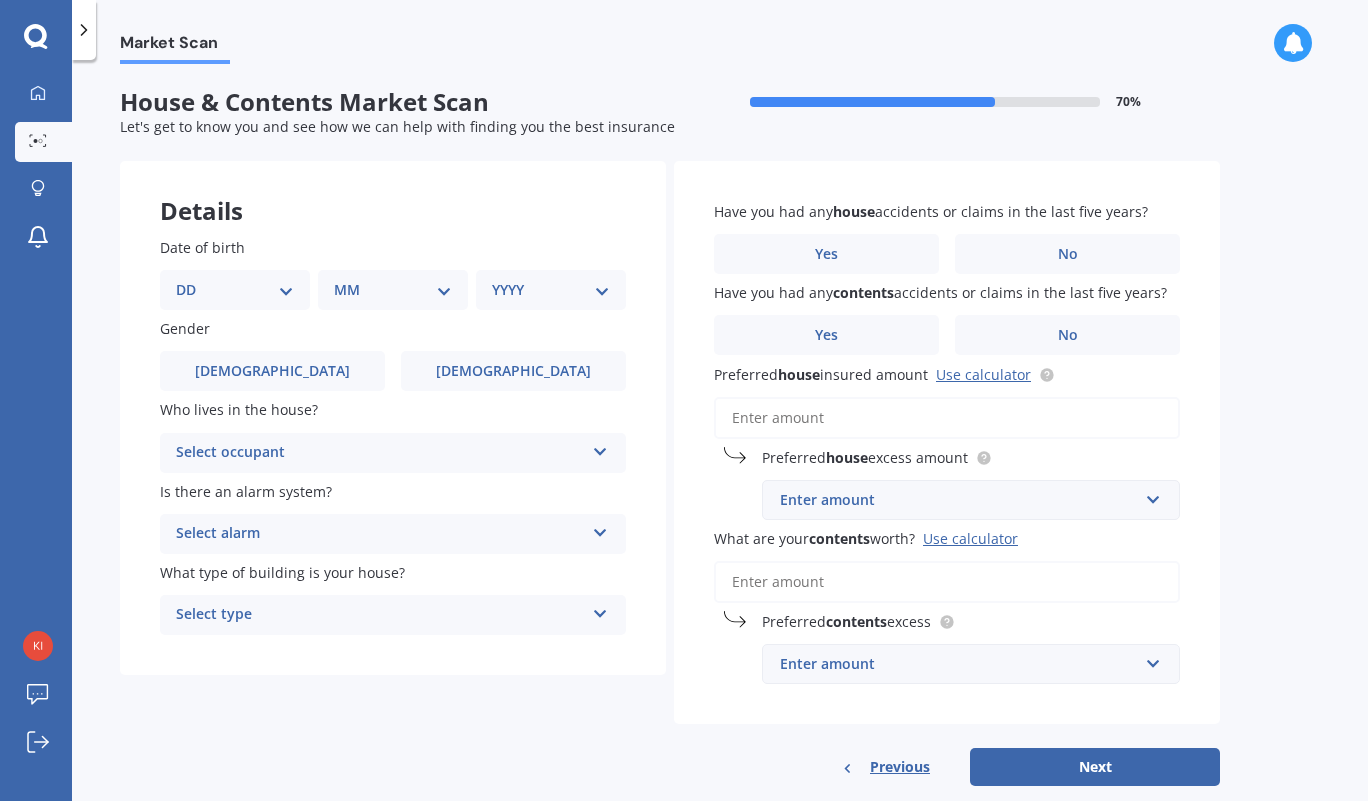 click on "DD 01 02 03 04 05 06 07 08 09 10 11 12 13 14 15 16 17 18 19 20 21 22 23 24 25 26 27 28 29 30 31" at bounding box center (235, 290) 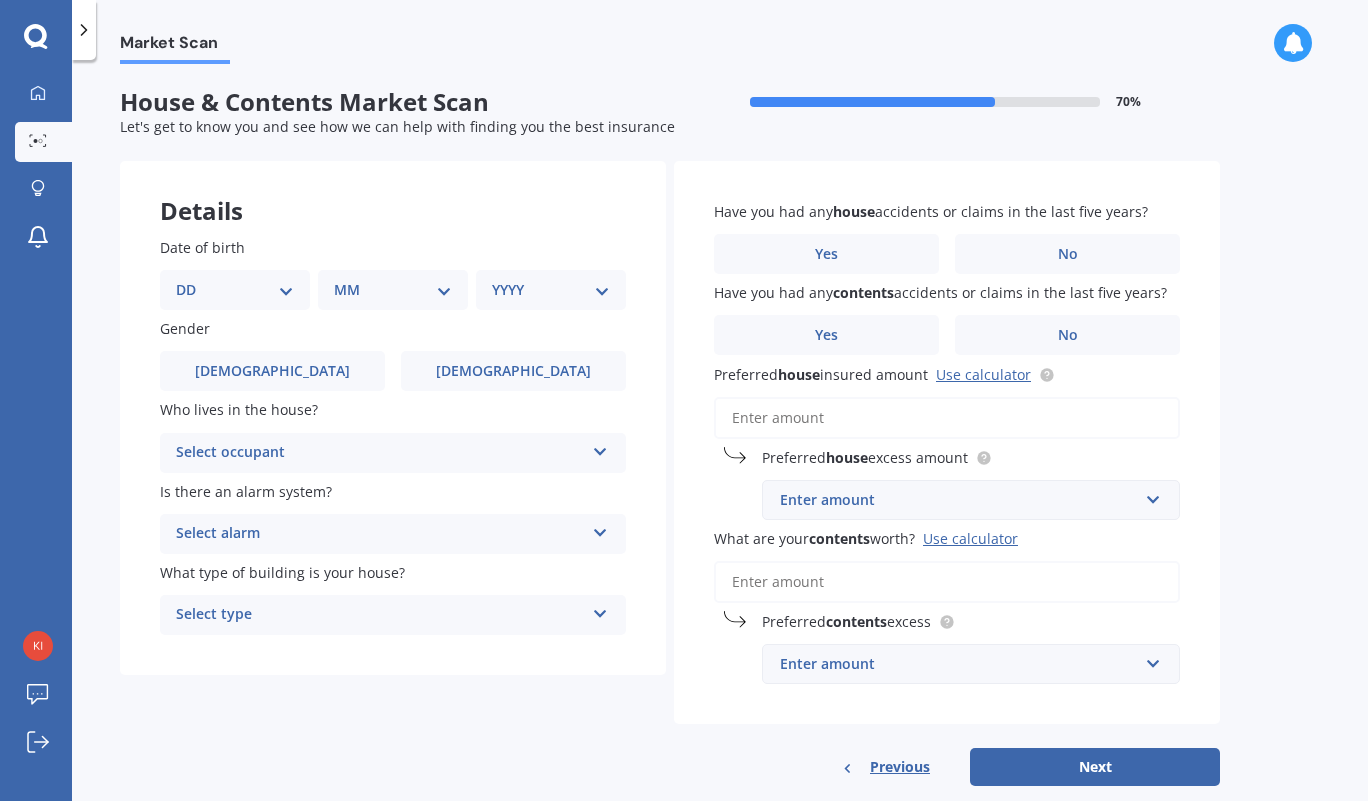 select on "15" 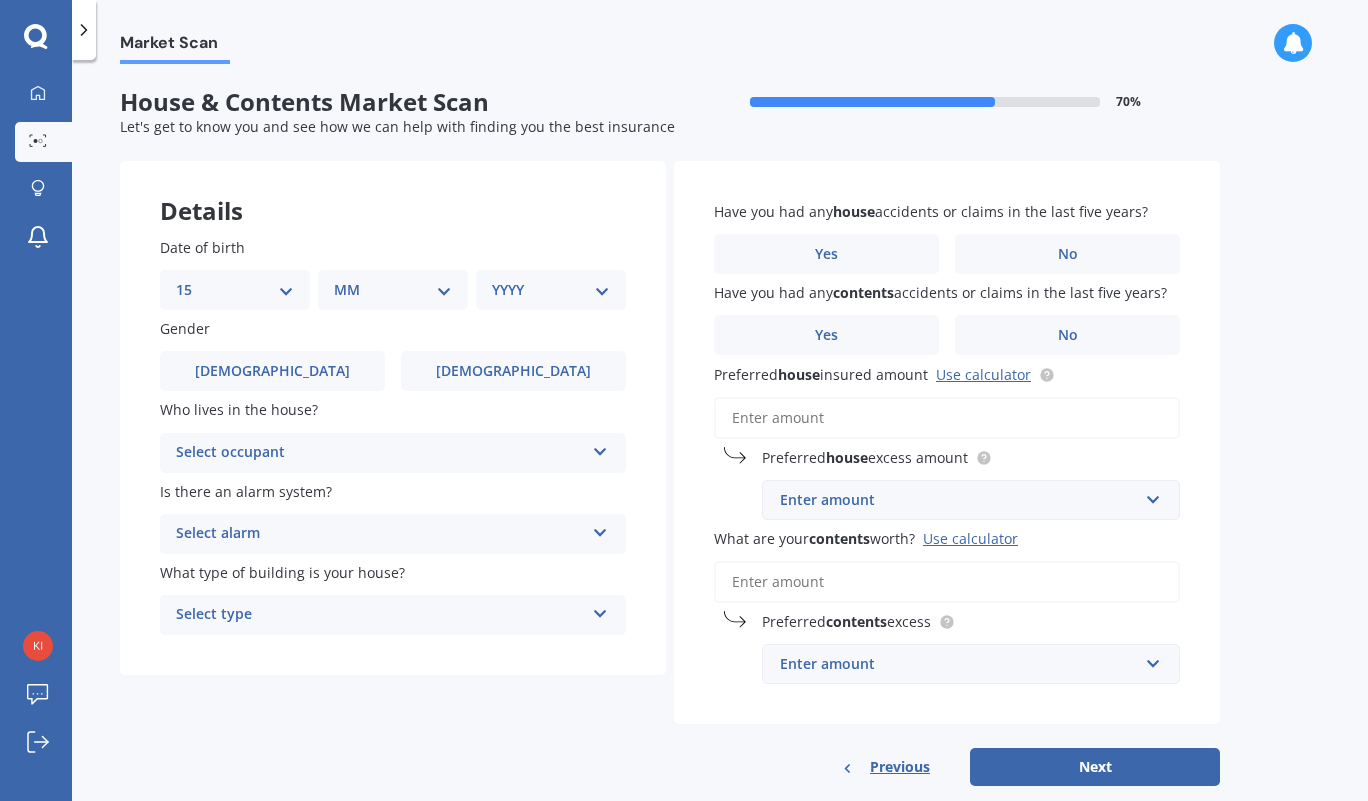 click on "DD 01 02 03 04 05 06 07 08 09 10 11 12 13 14 15 16 17 18 19 20 21 22 23 24 25 26 27 28 29 30 31" at bounding box center (235, 290) 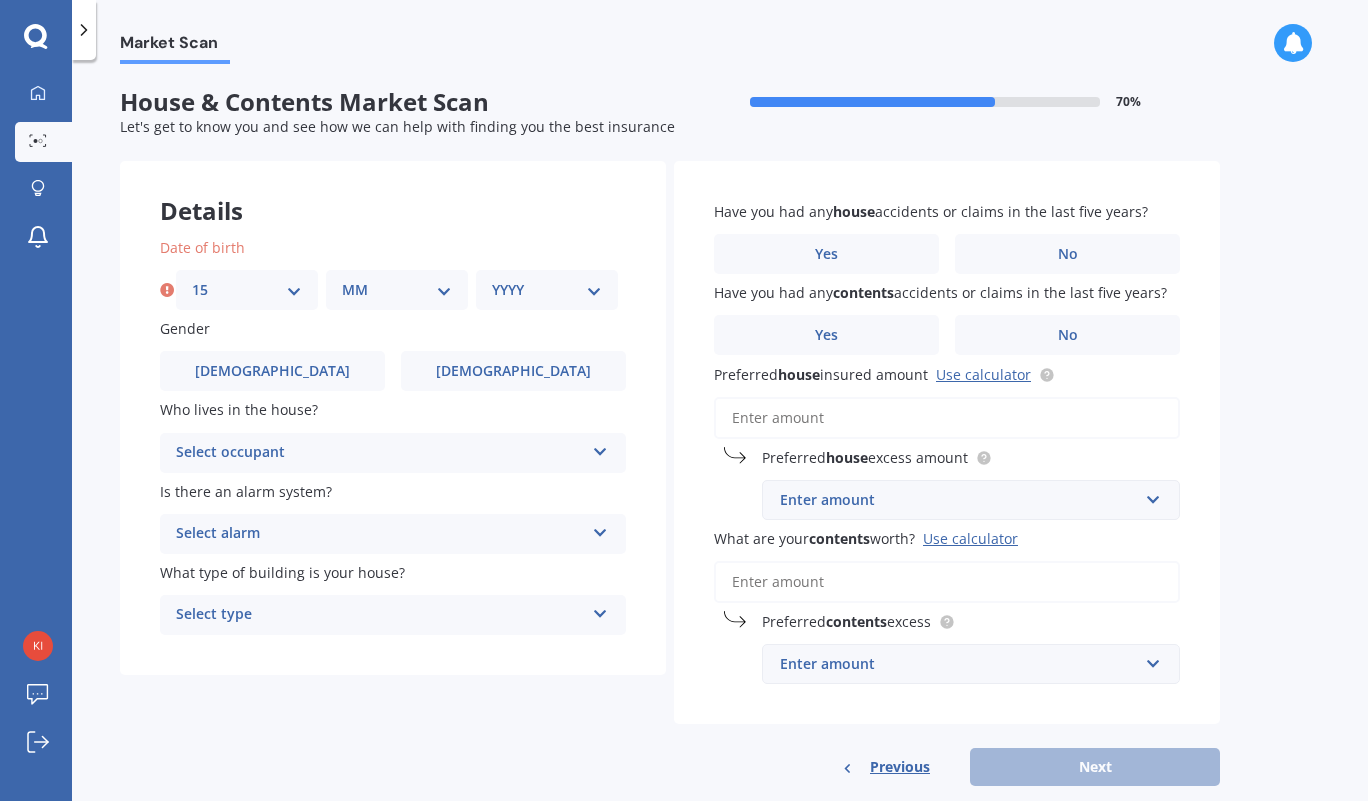 click on "MM 01 02 03 04 05 06 07 08 09 10 11 12" at bounding box center [397, 290] 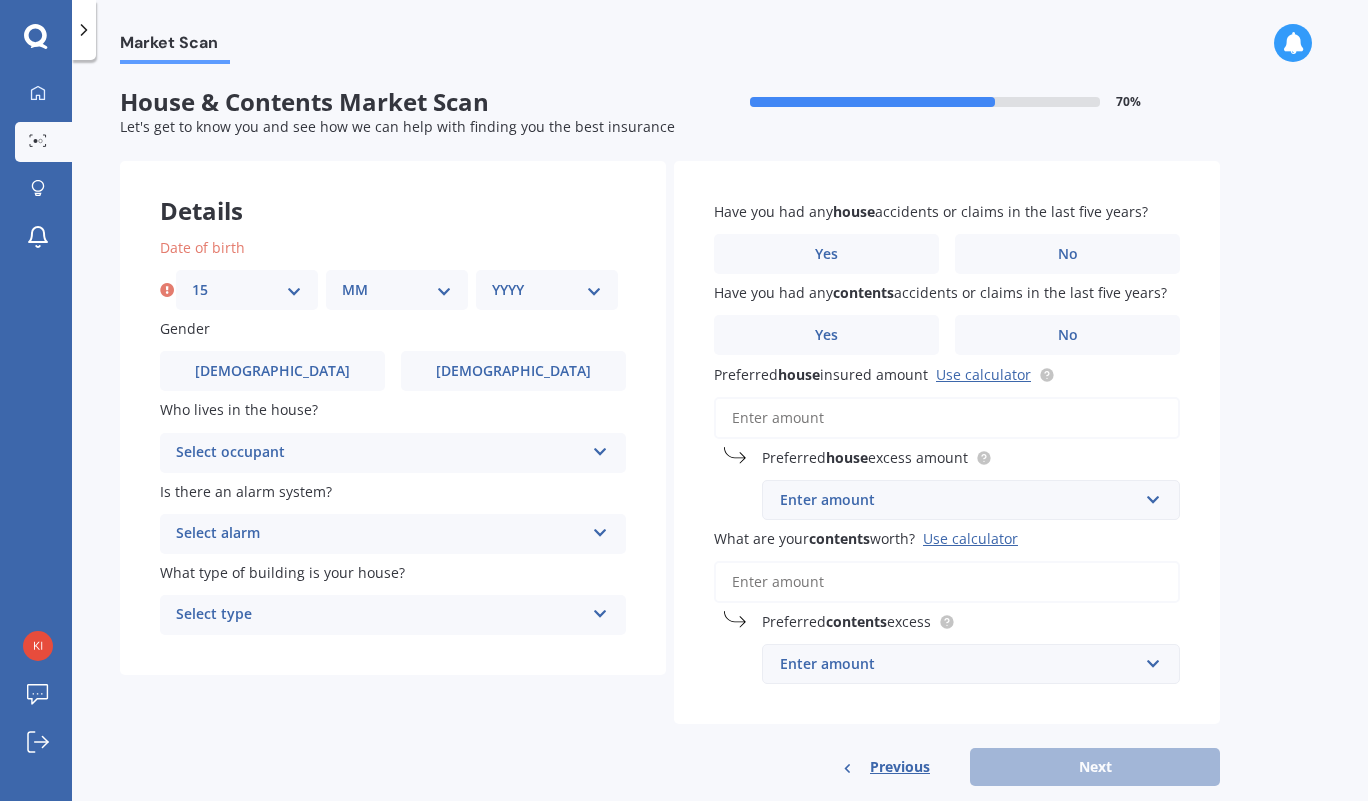 select on "12" 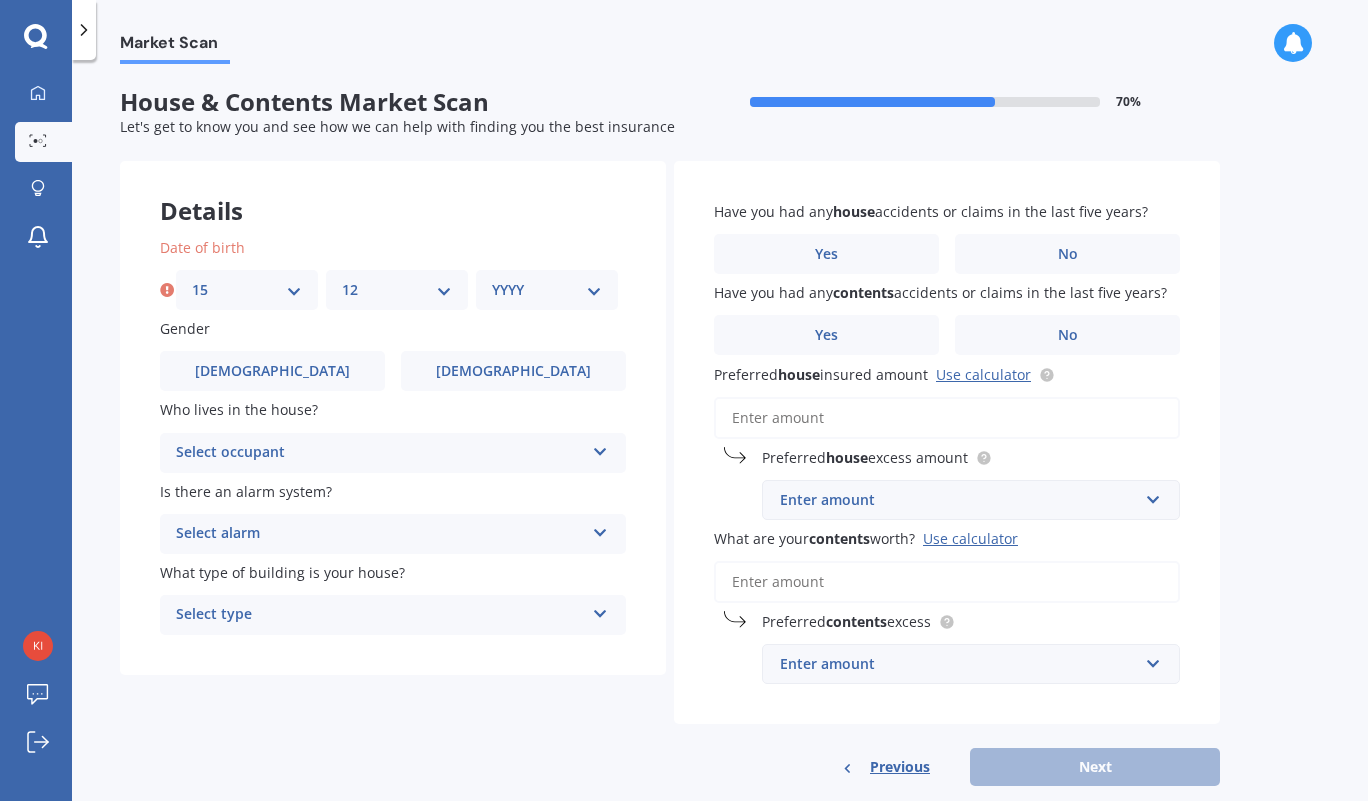 click on "MM 01 02 03 04 05 06 07 08 09 10 11 12" at bounding box center (397, 290) 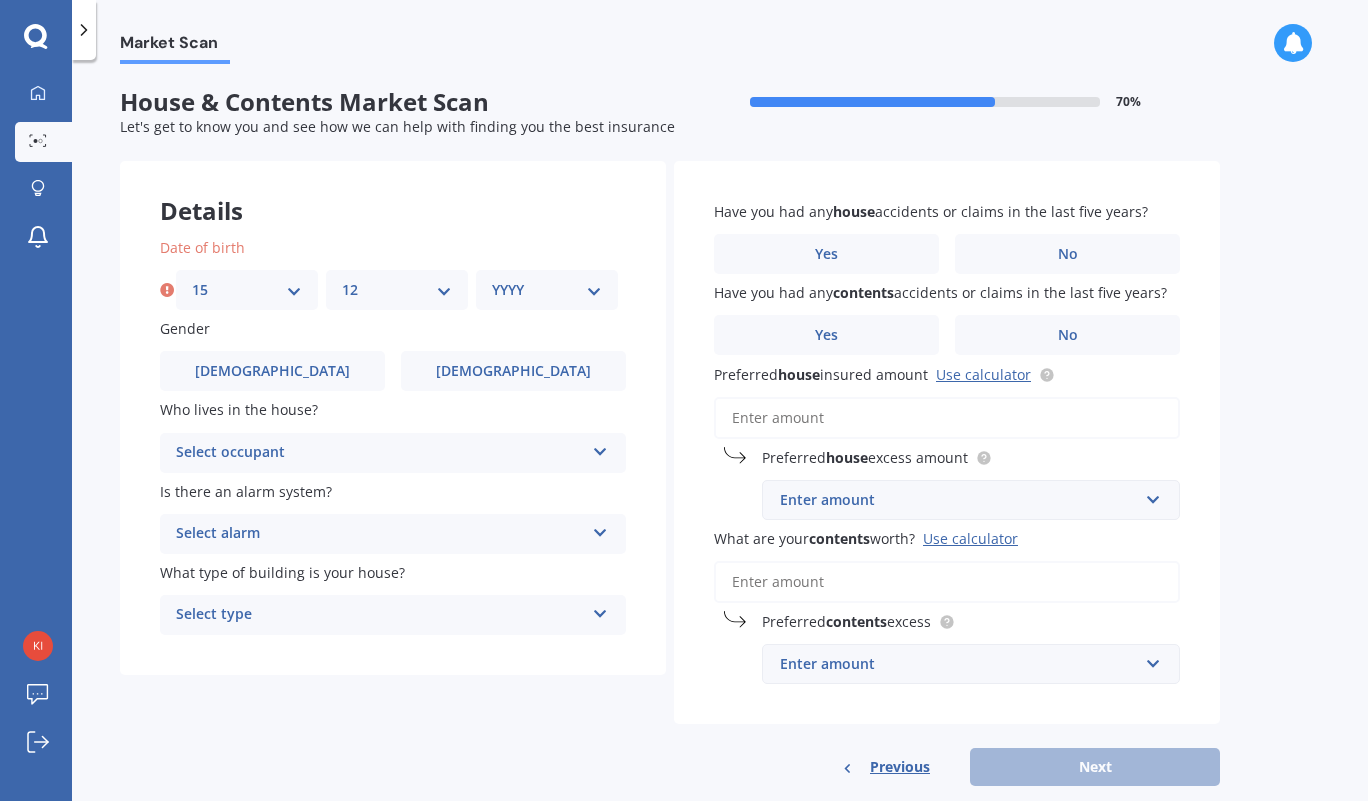 select on "1975" 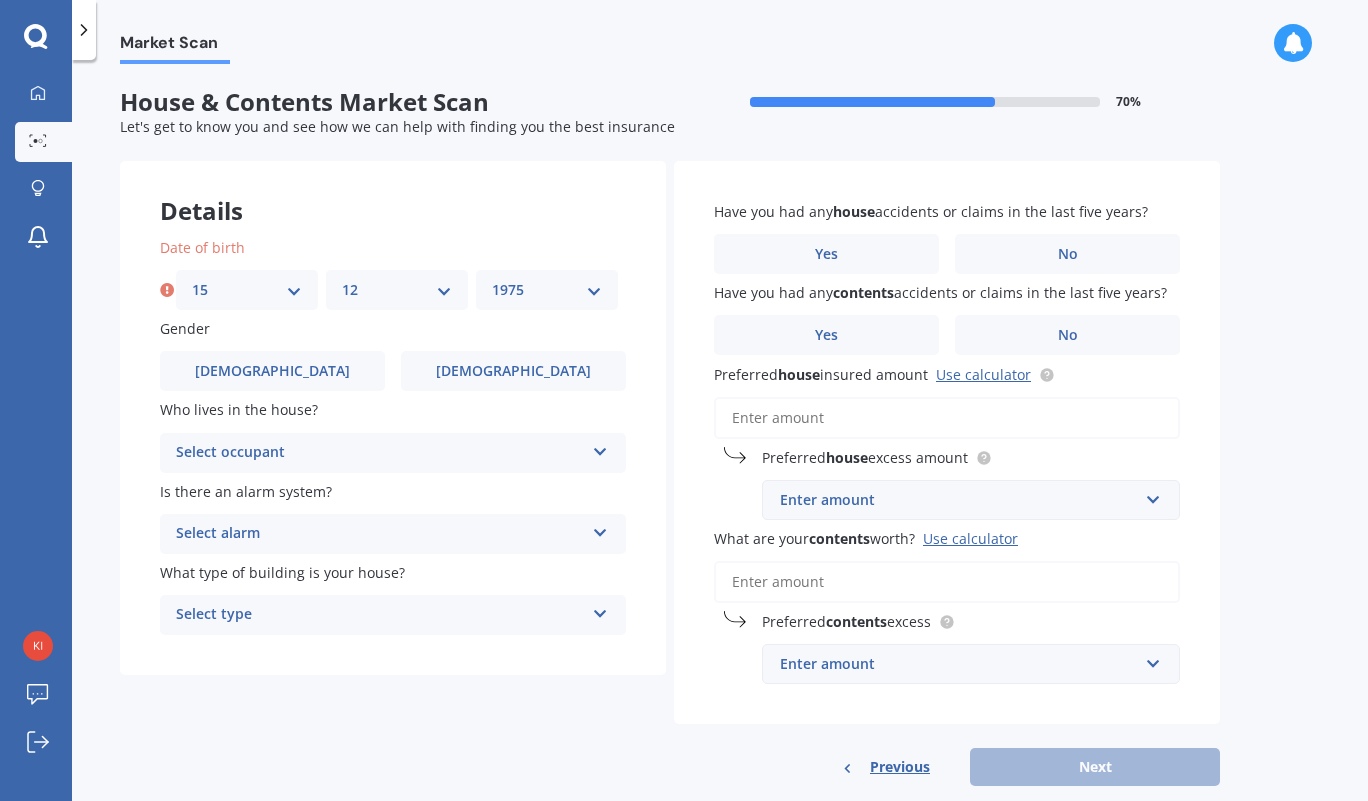 click on "YYYY 2009 2008 2007 2006 2005 2004 2003 2002 2001 2000 1999 1998 1997 1996 1995 1994 1993 1992 1991 1990 1989 1988 1987 1986 1985 1984 1983 1982 1981 1980 1979 1978 1977 1976 1975 1974 1973 1972 1971 1970 1969 1968 1967 1966 1965 1964 1963 1962 1961 1960 1959 1958 1957 1956 1955 1954 1953 1952 1951 1950 1949 1948 1947 1946 1945 1944 1943 1942 1941 1940 1939 1938 1937 1936 1935 1934 1933 1932 1931 1930 1929 1928 1927 1926 1925 1924 1923 1922 1921 1920 1919 1918 1917 1916 1915 1914 1913 1912 1911 1910" at bounding box center (547, 290) 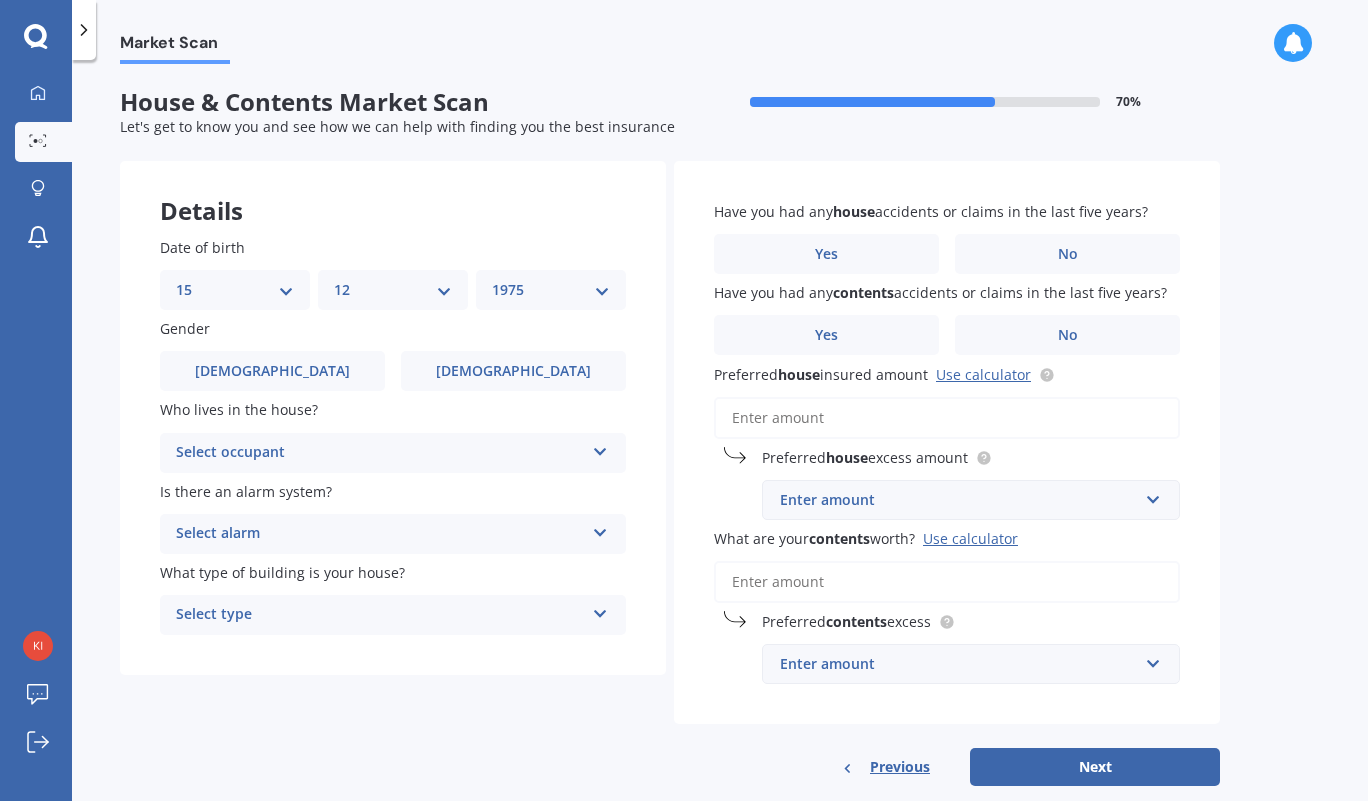 click on "[DEMOGRAPHIC_DATA]" at bounding box center (513, 371) 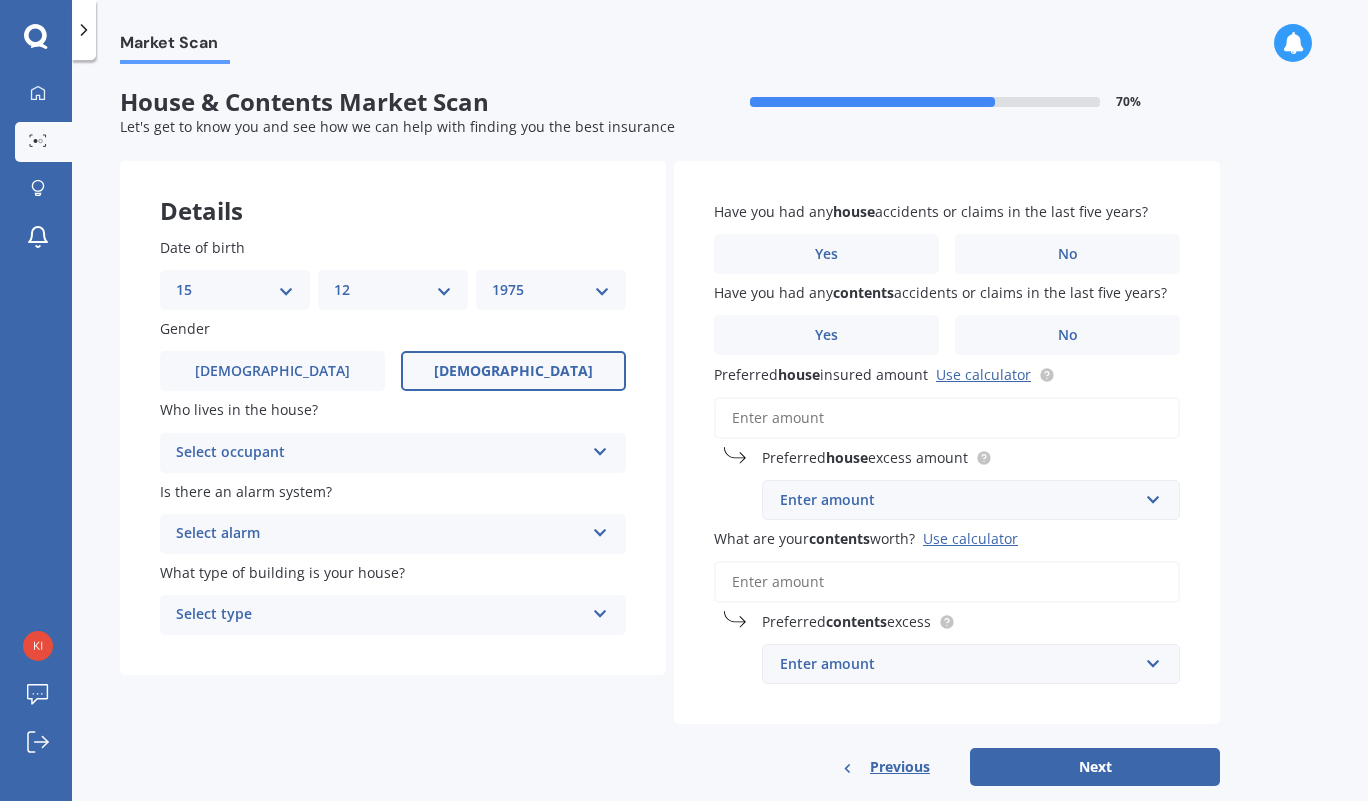 click on "Select occupant" at bounding box center [380, 453] 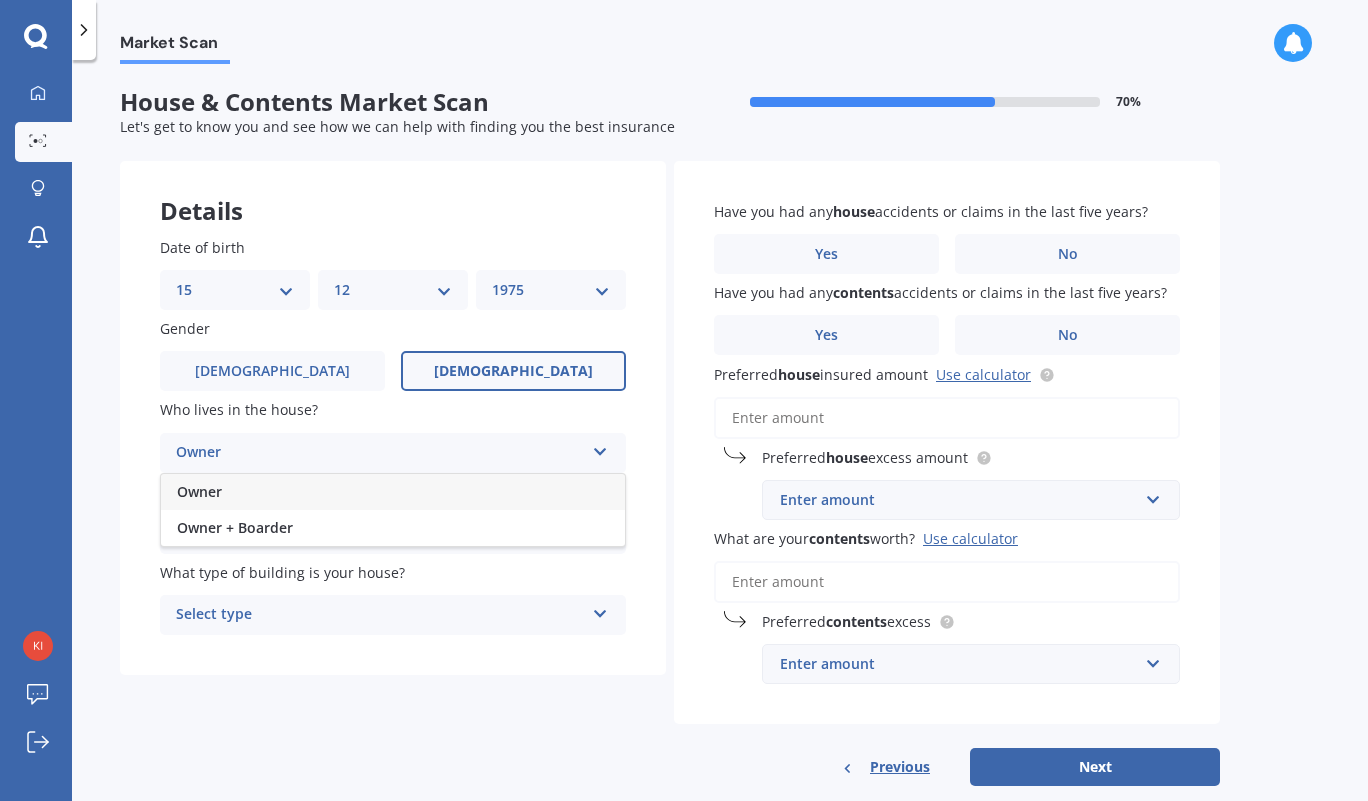 click on "Owner" at bounding box center (393, 492) 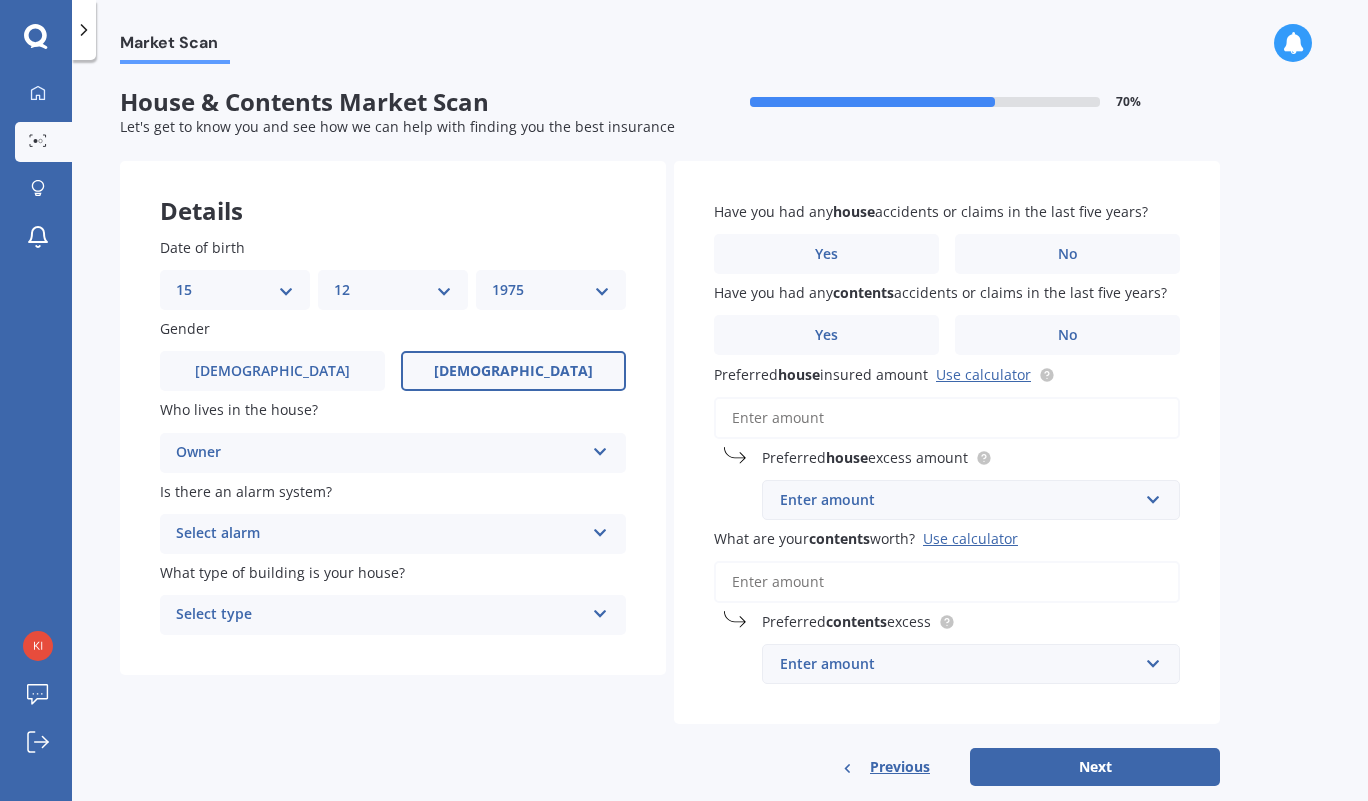 click on "Select alarm" at bounding box center (380, 534) 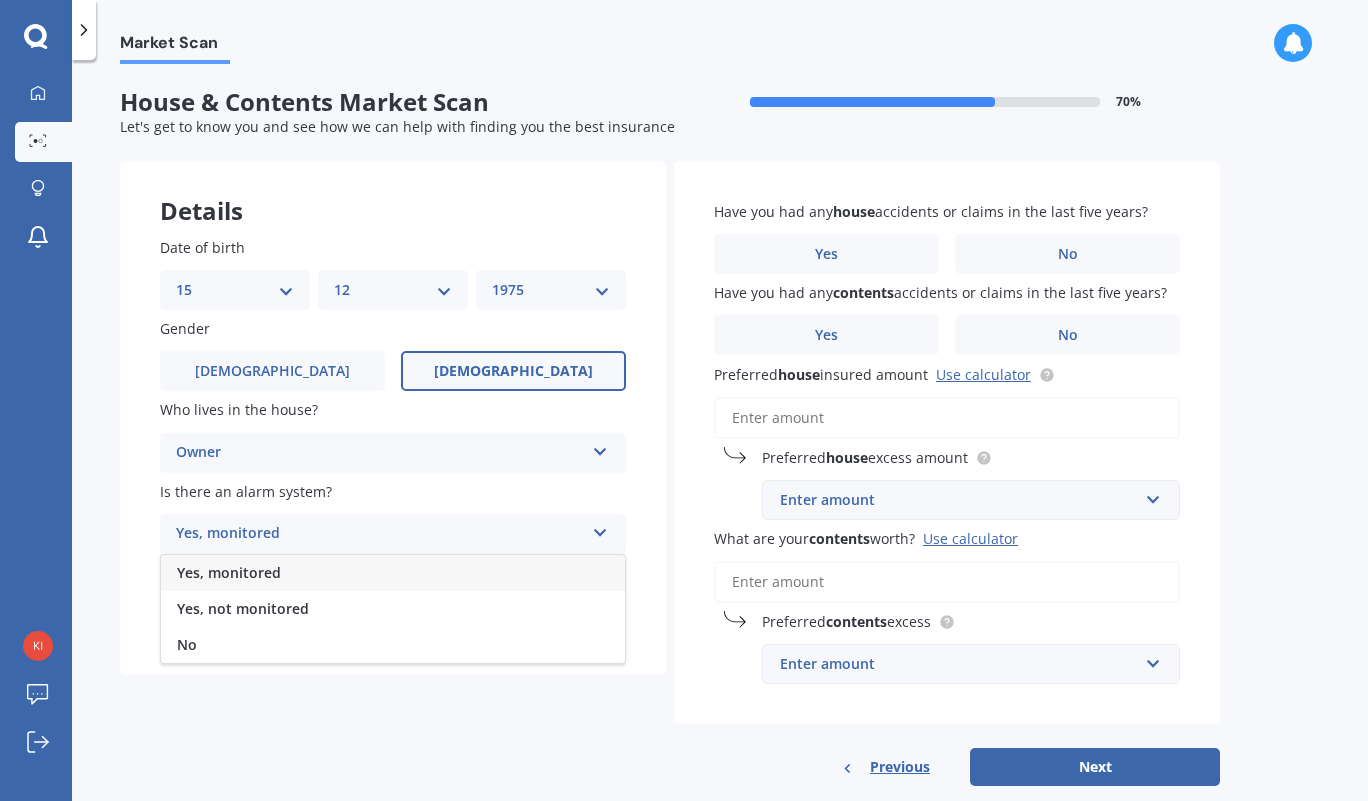 click on "No" at bounding box center [393, 645] 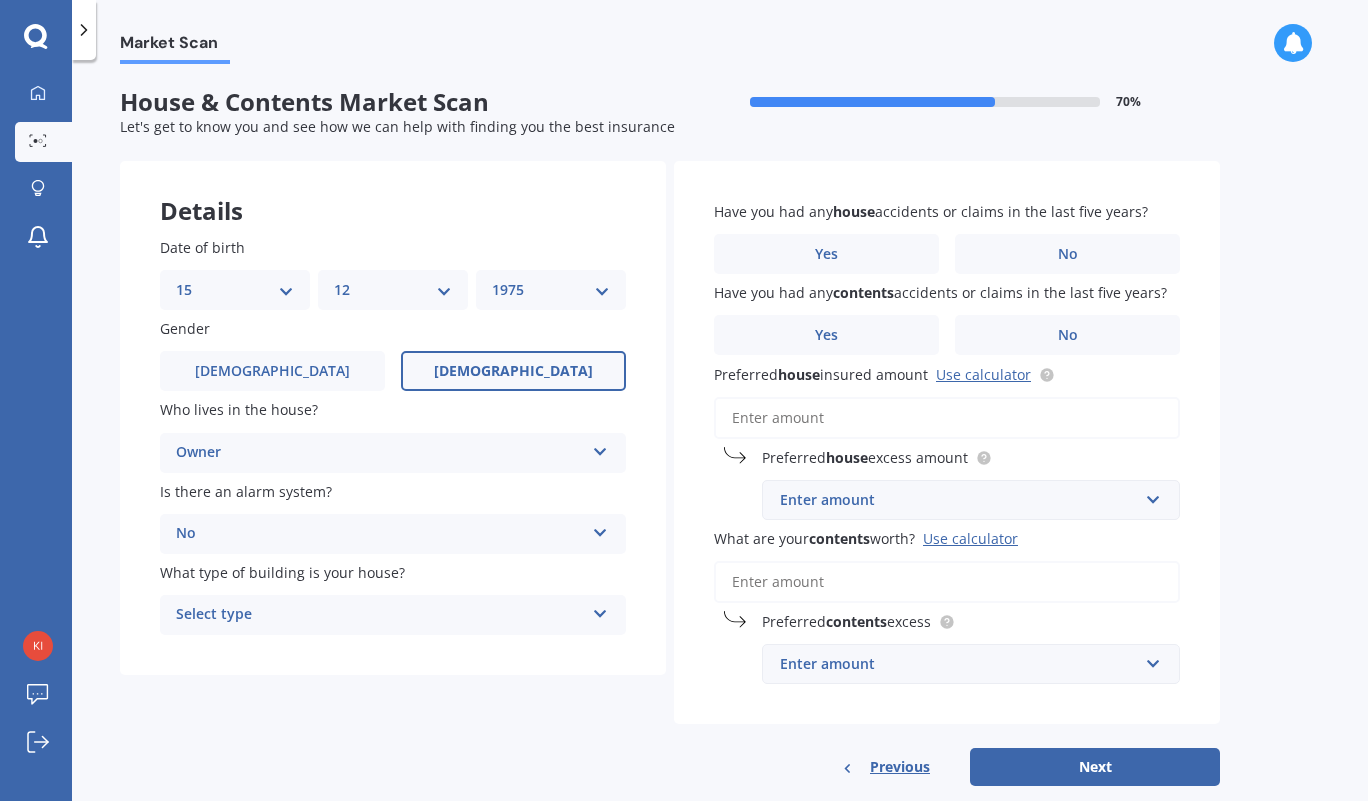 click on "Select type" at bounding box center [380, 615] 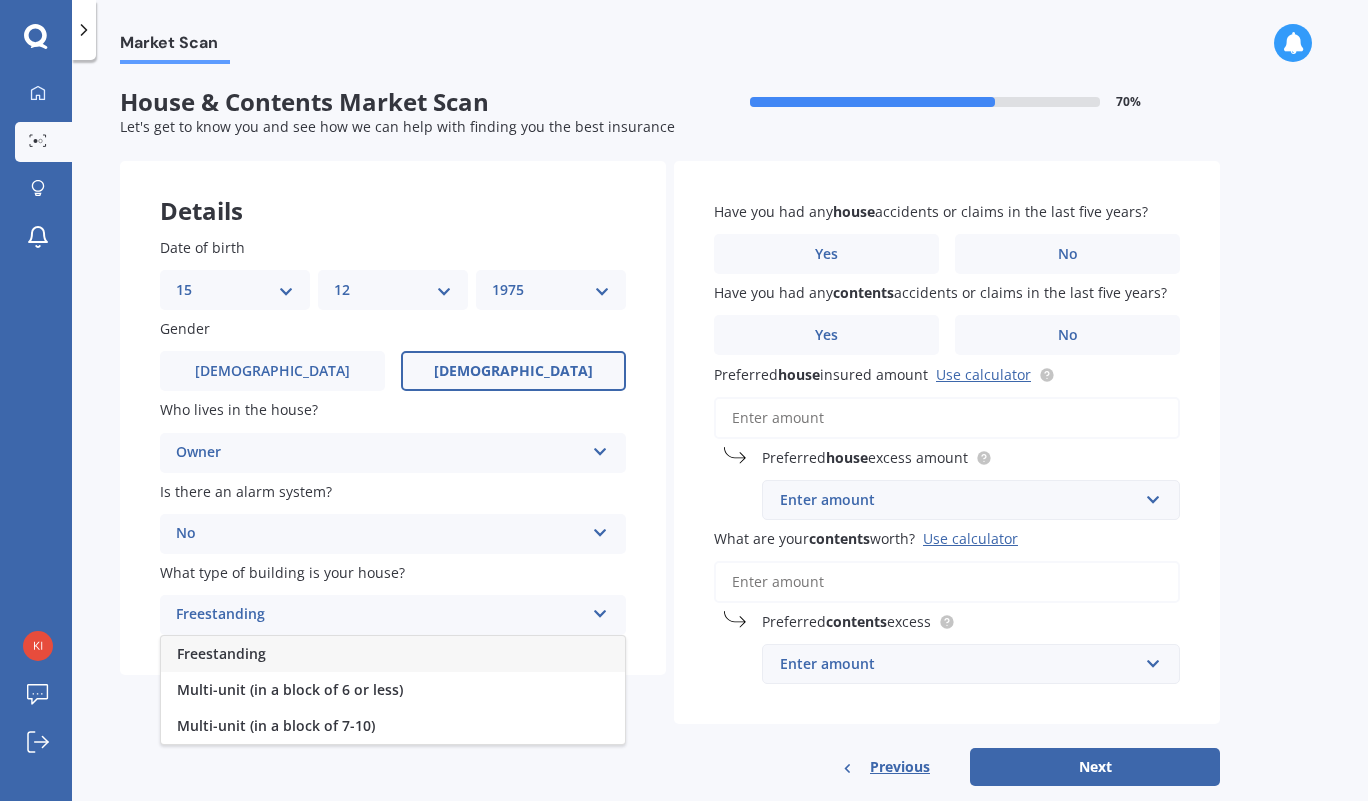 click on "Multi-unit (in a block of 6 or less)" at bounding box center (290, 689) 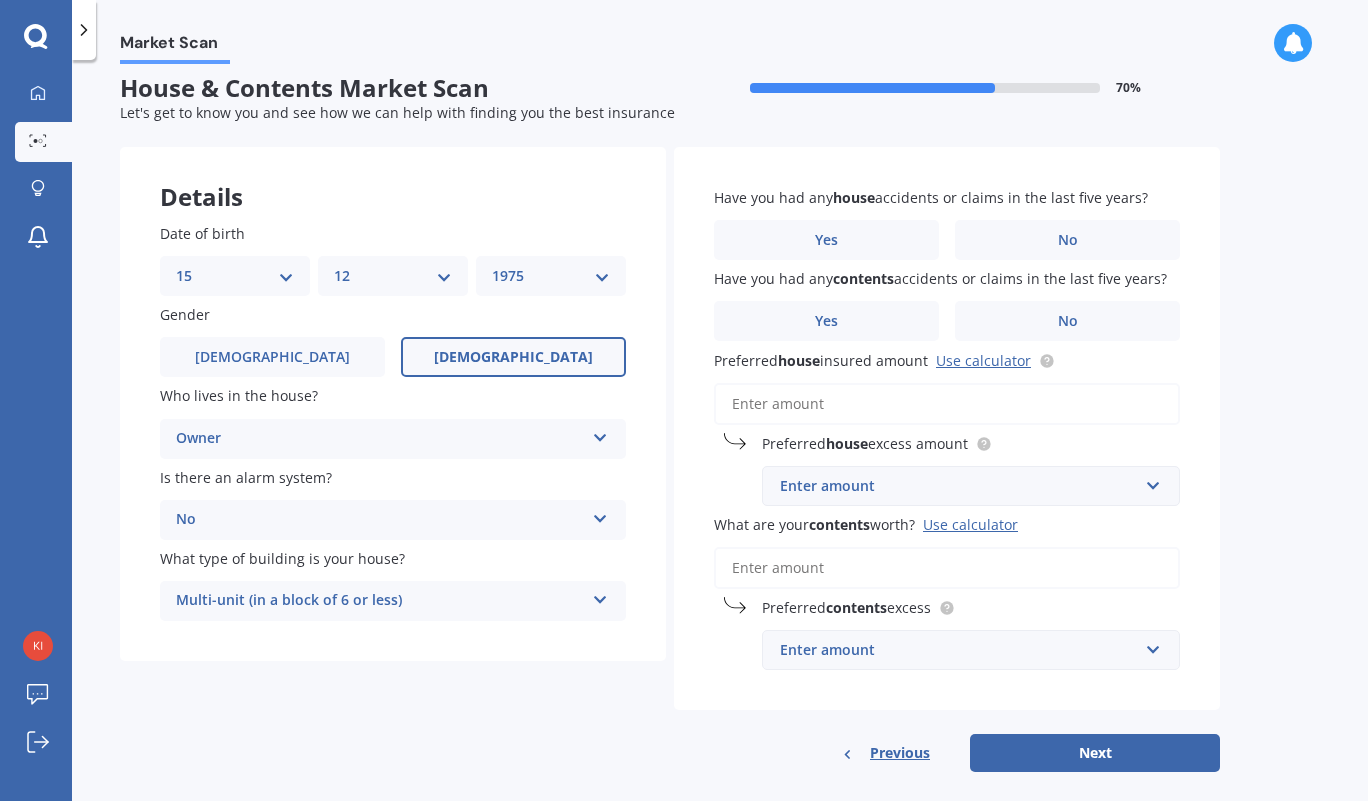 scroll, scrollTop: 0, scrollLeft: 0, axis: both 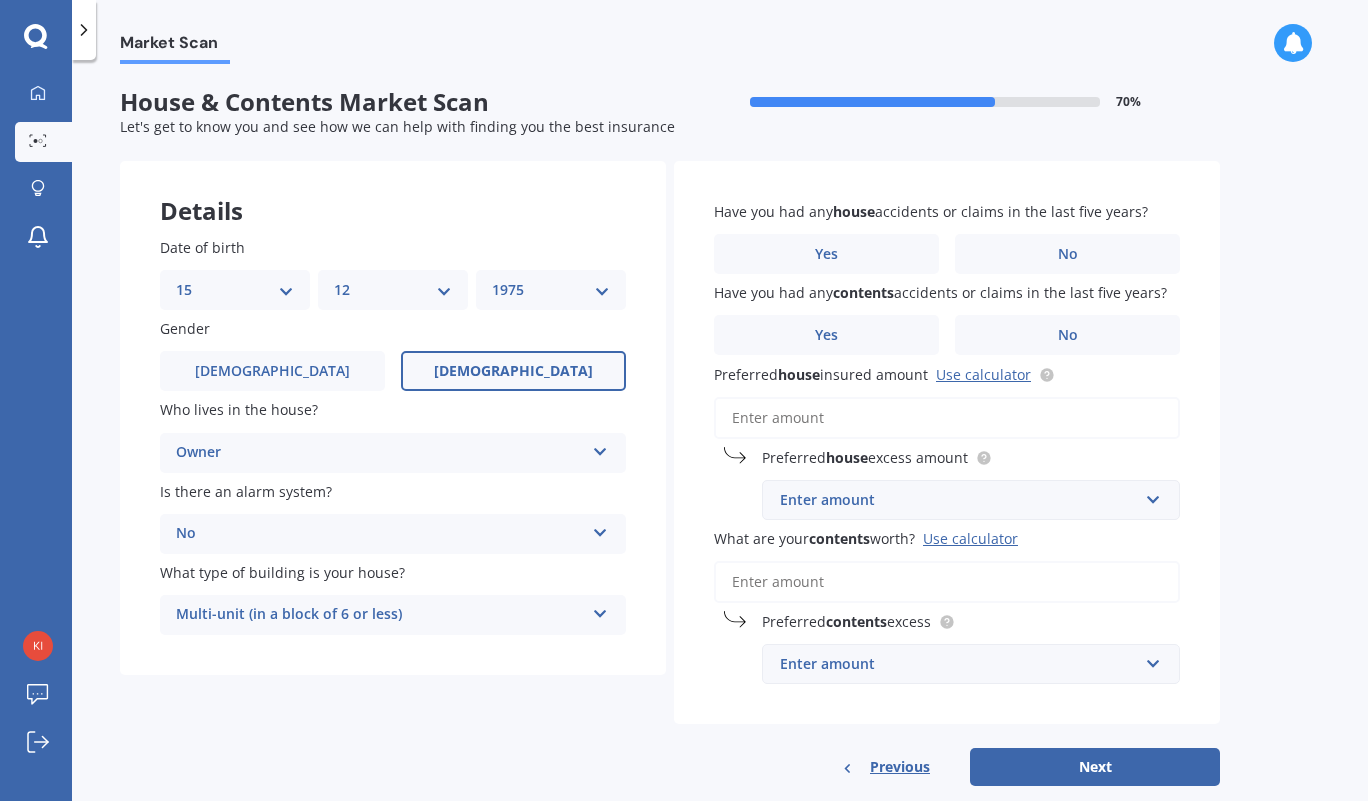 click on "No" at bounding box center (1067, 254) 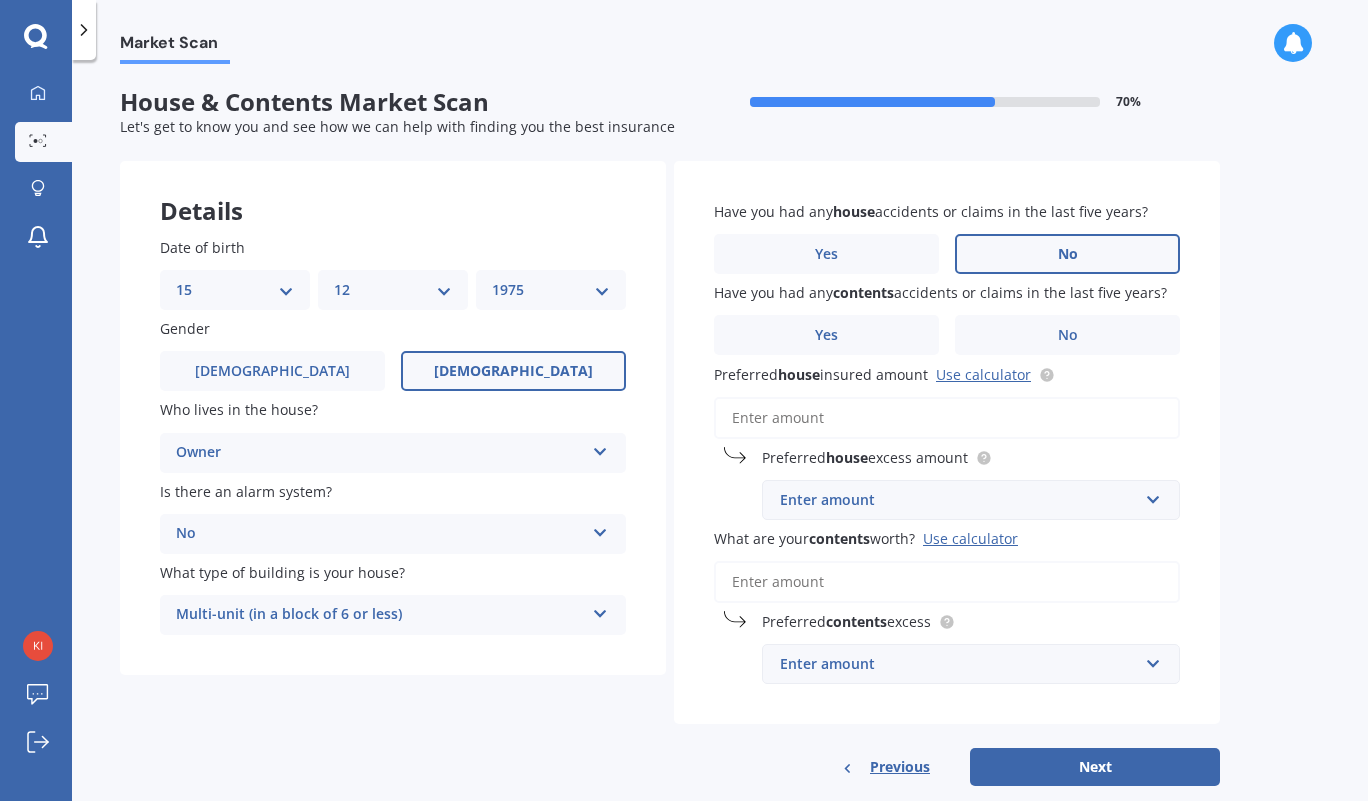click on "No" at bounding box center [1067, 335] 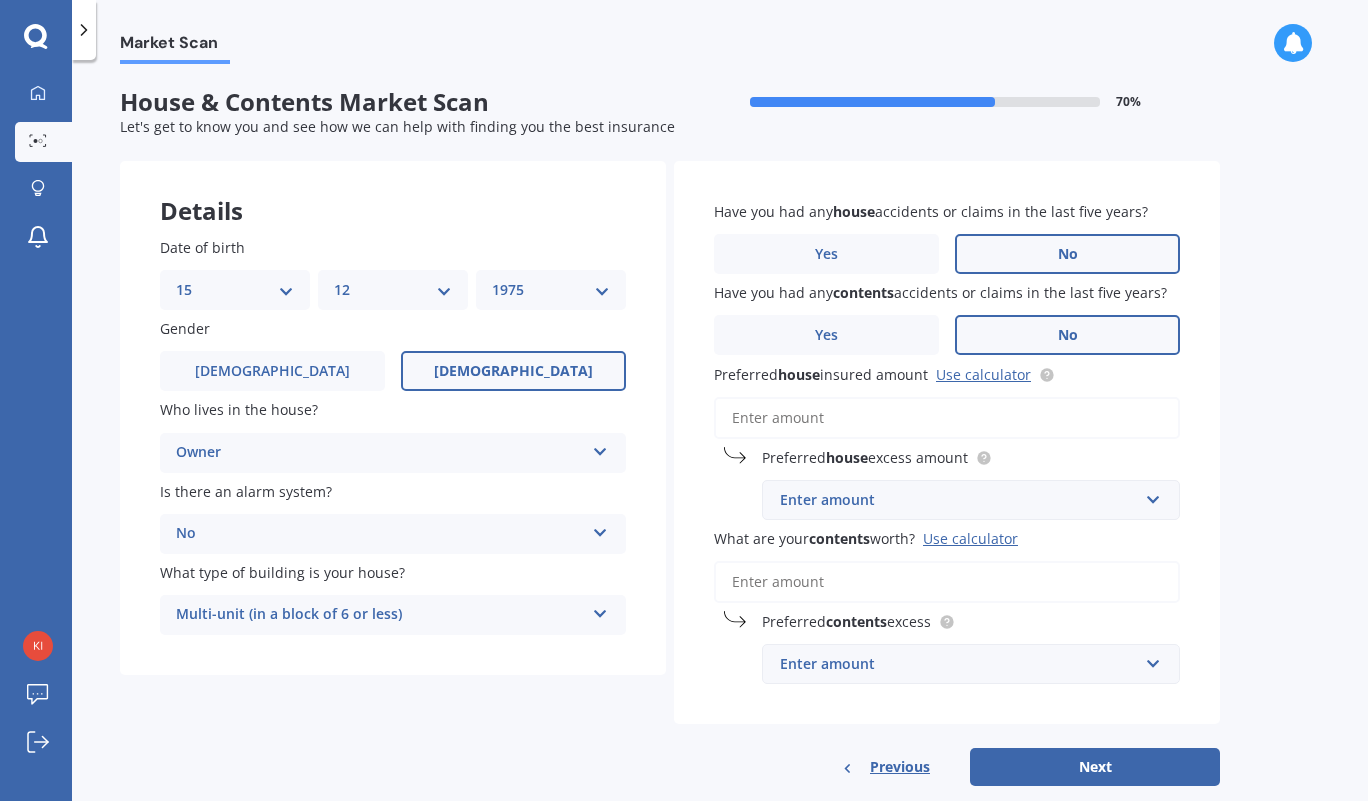 click on "Preferred  house  insured amount Use calculator" at bounding box center (947, 418) 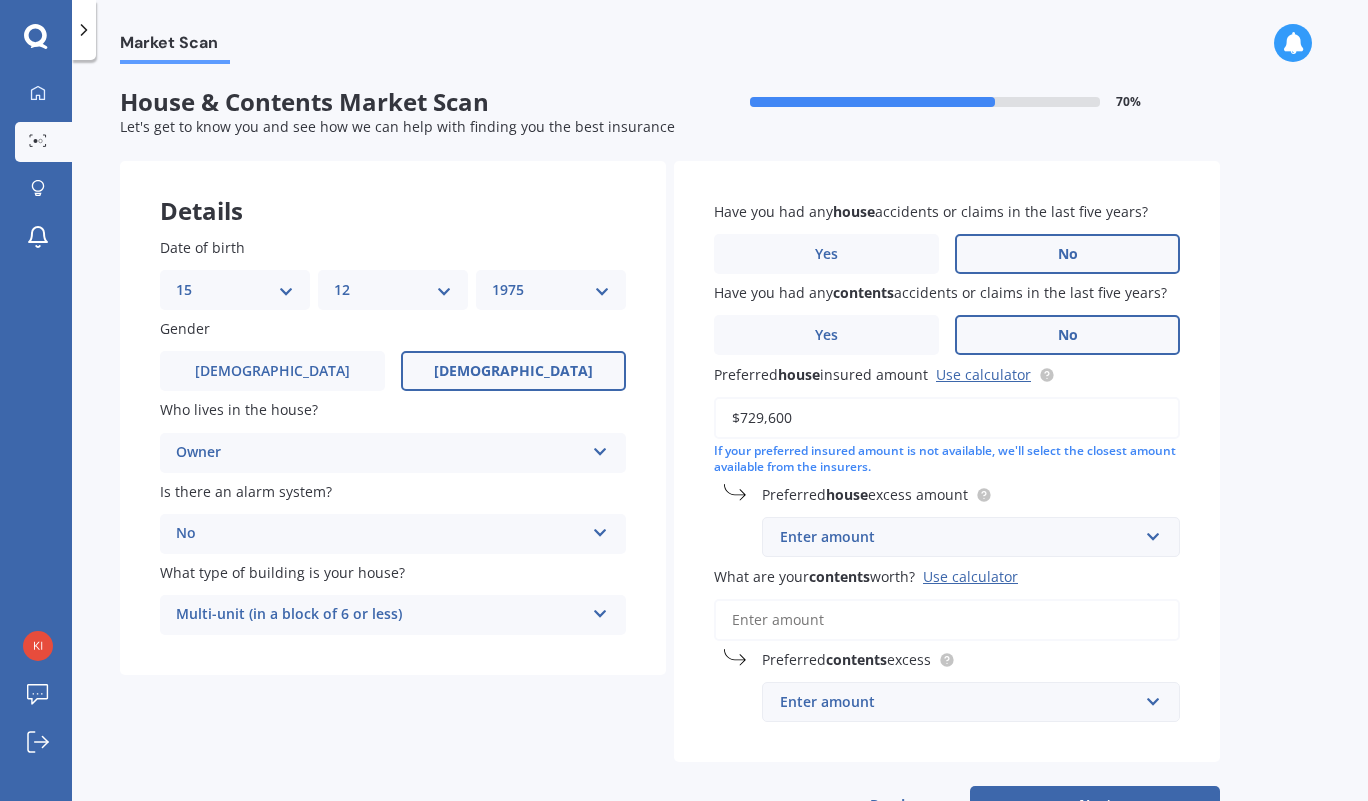type on "$729,600" 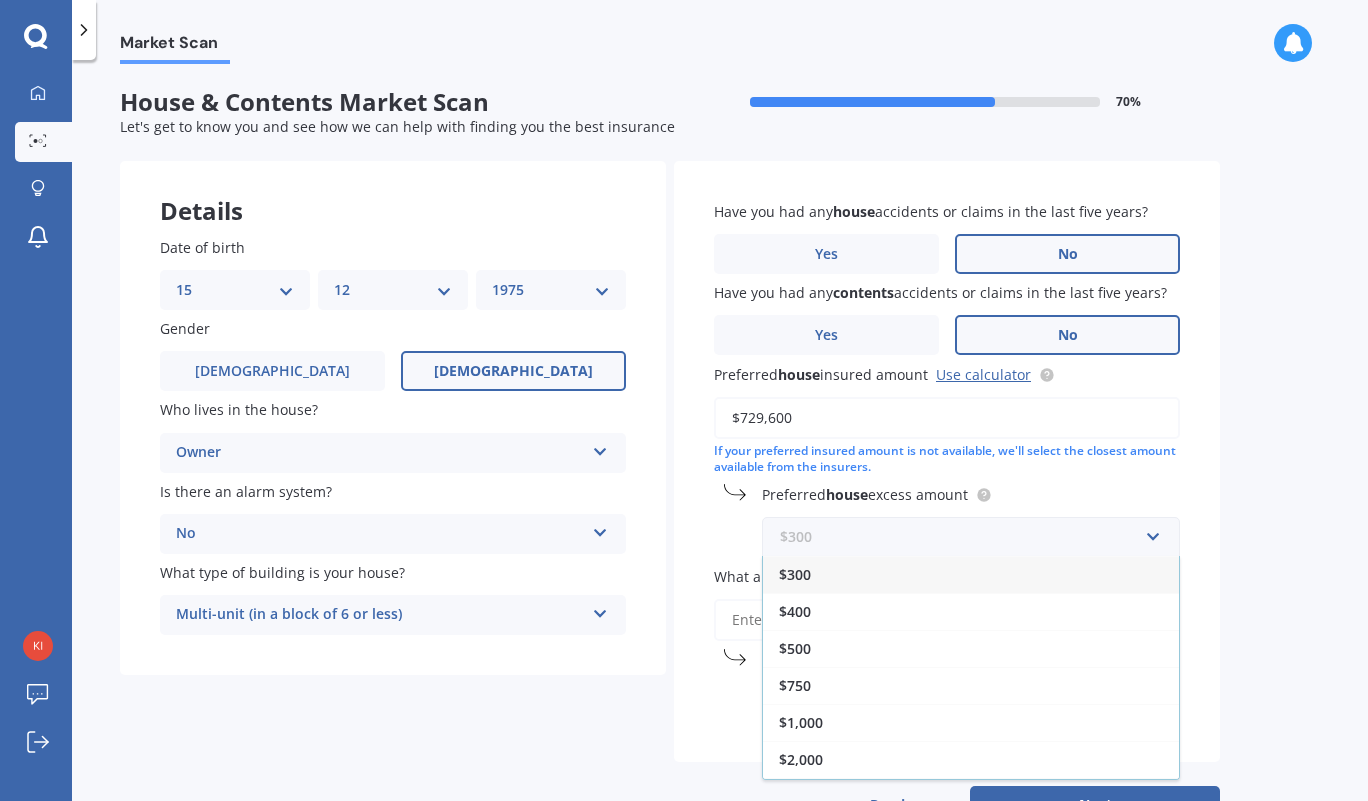 click at bounding box center (964, 537) 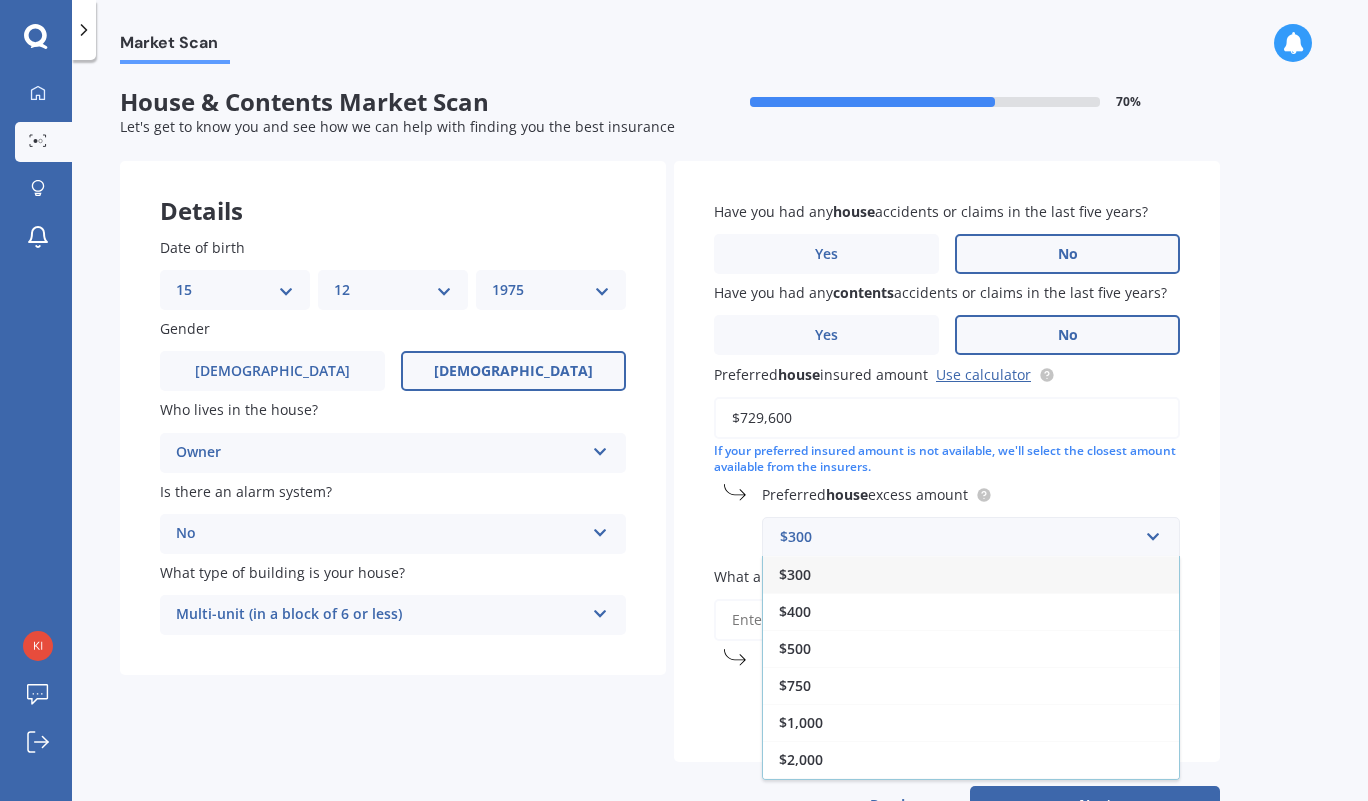 click on "$750" at bounding box center [971, 685] 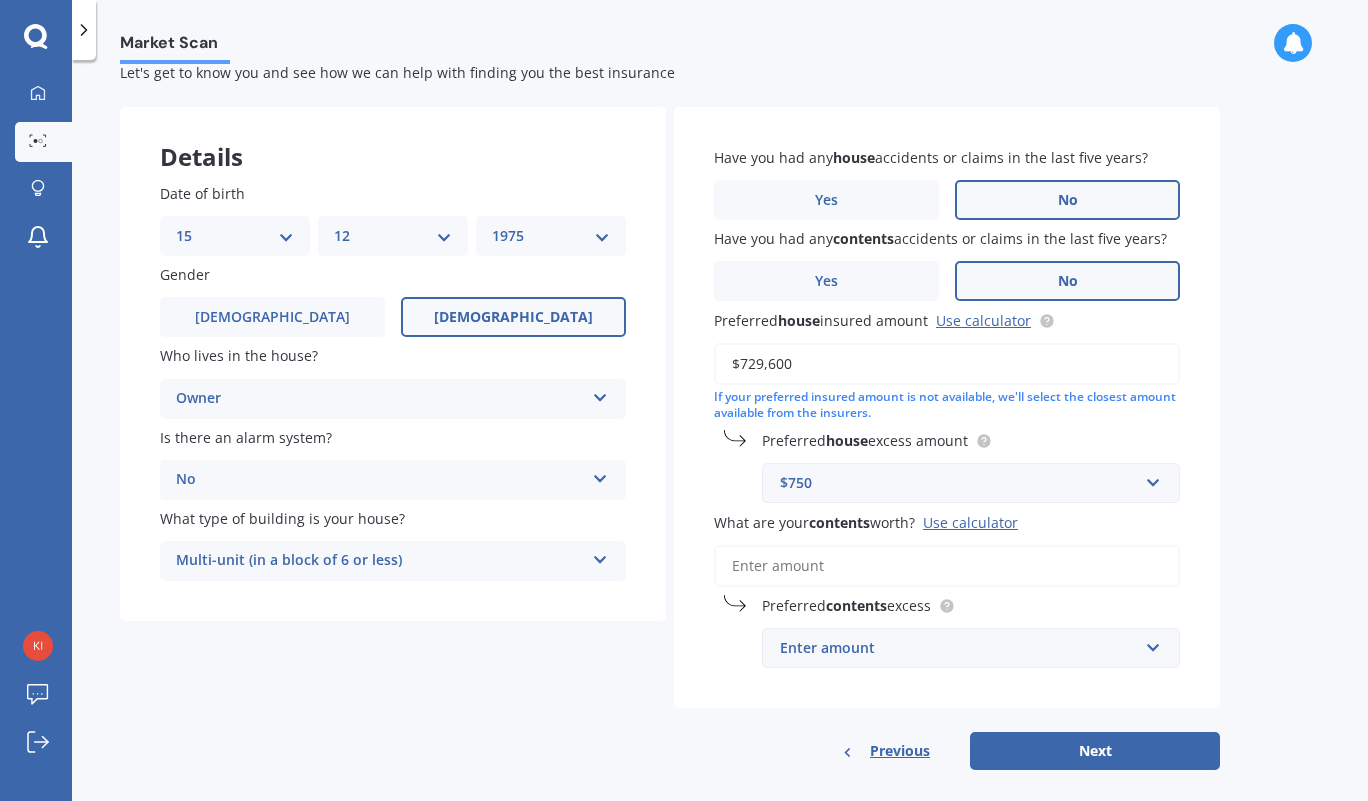scroll, scrollTop: 78, scrollLeft: 0, axis: vertical 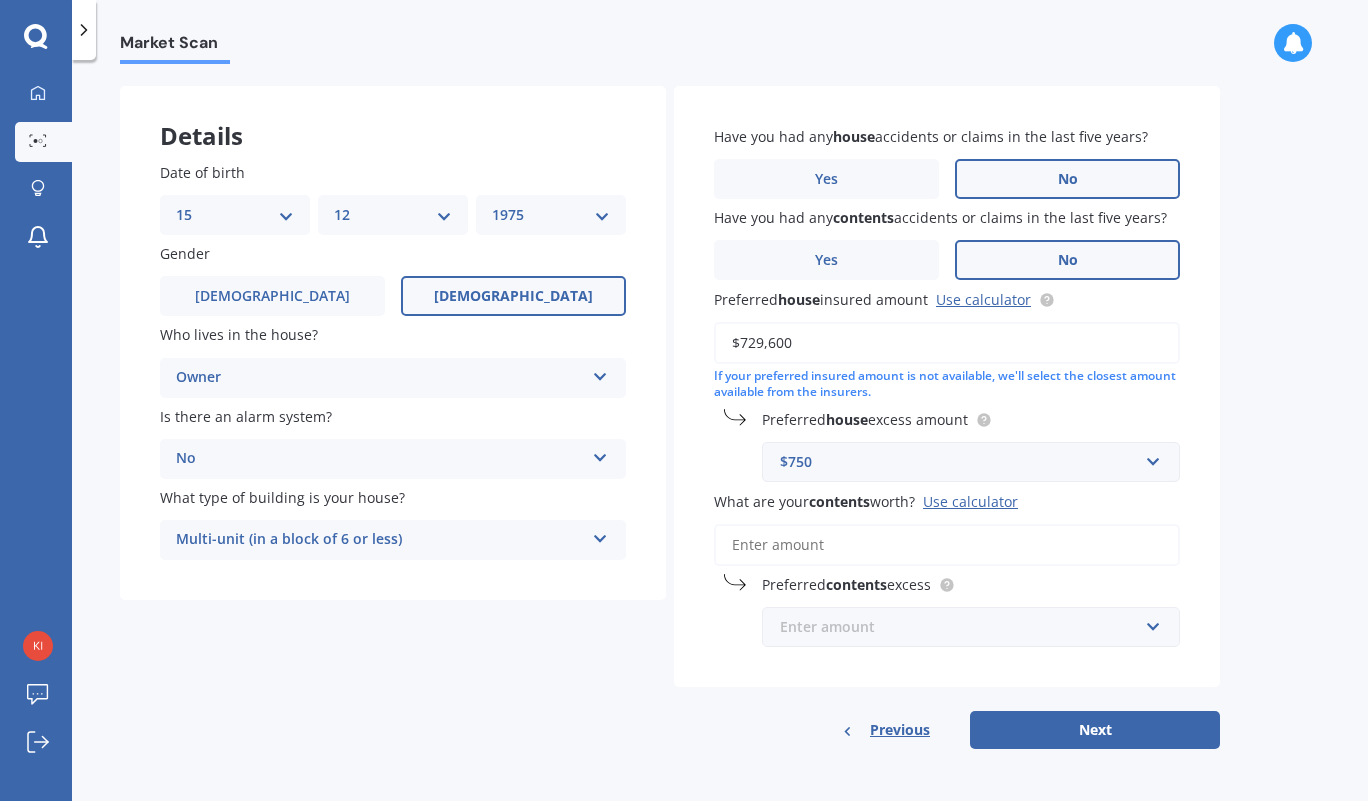 click at bounding box center (964, 627) 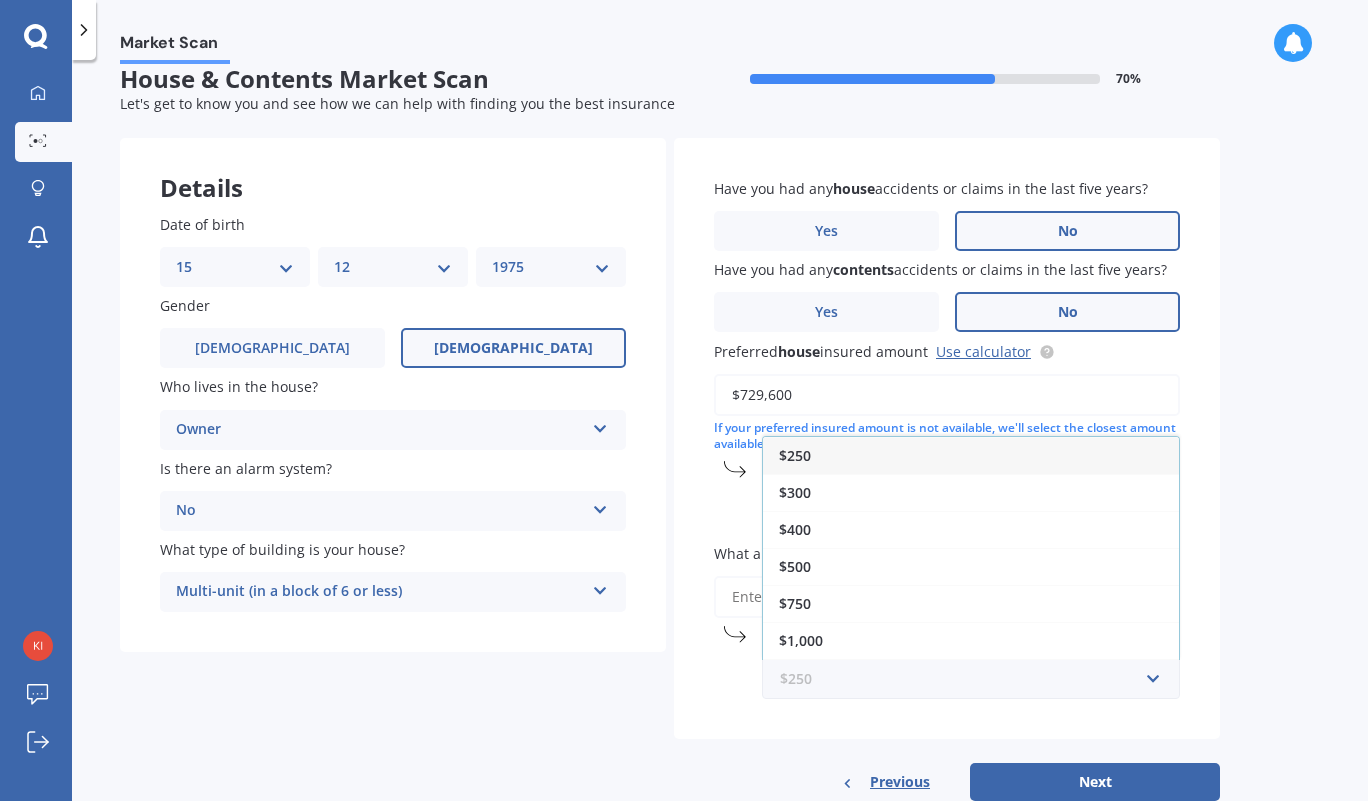 scroll, scrollTop: 0, scrollLeft: 0, axis: both 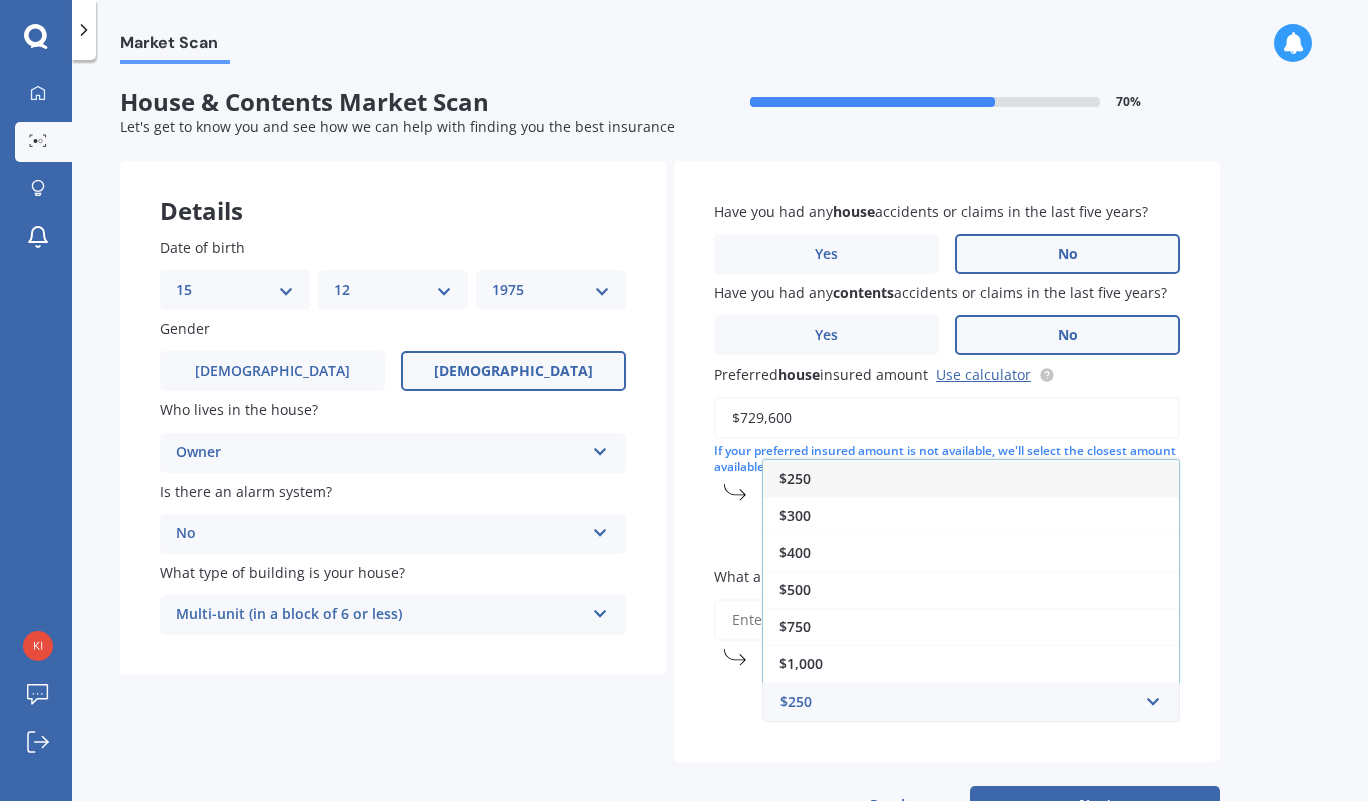 drag, startPoint x: 889, startPoint y: 481, endPoint x: 879, endPoint y: 485, distance: 10.770329 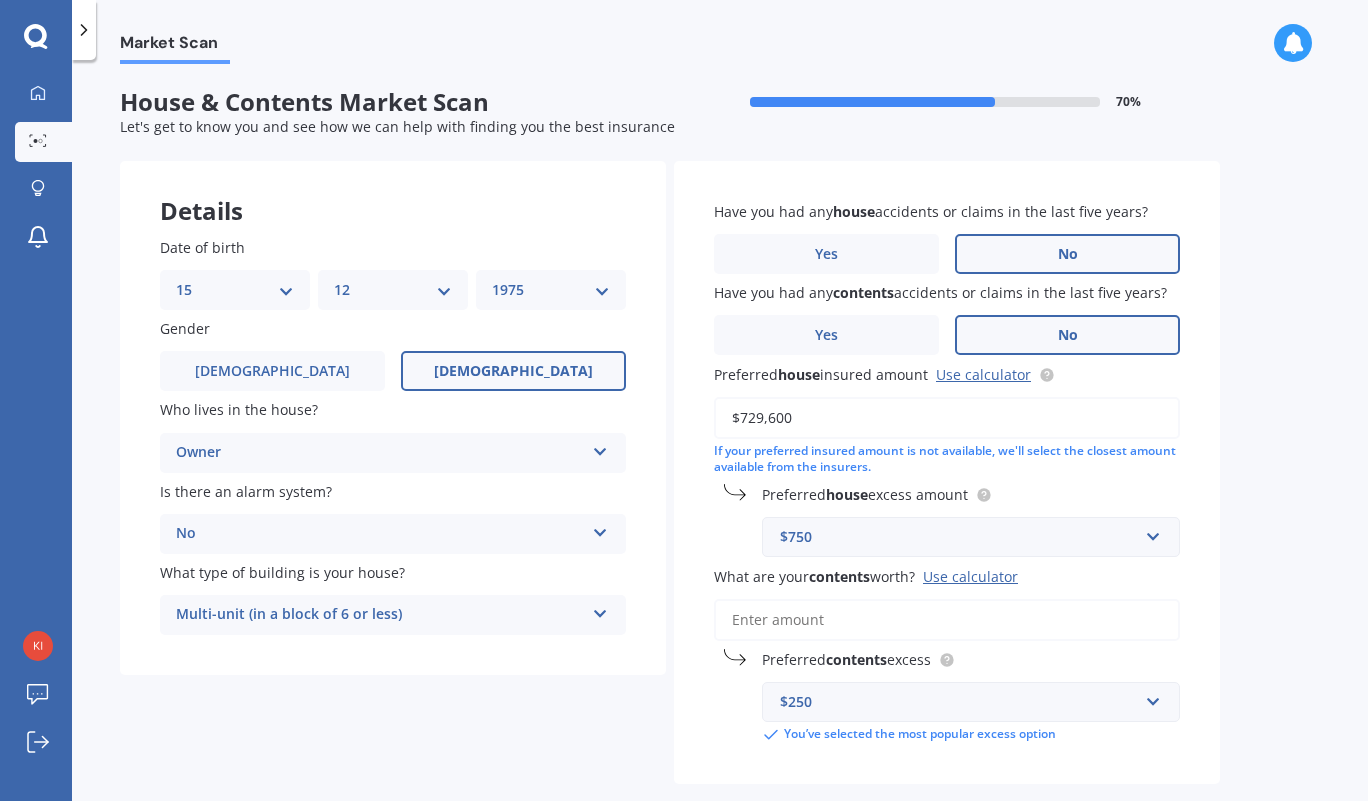 scroll, scrollTop: 100, scrollLeft: 0, axis: vertical 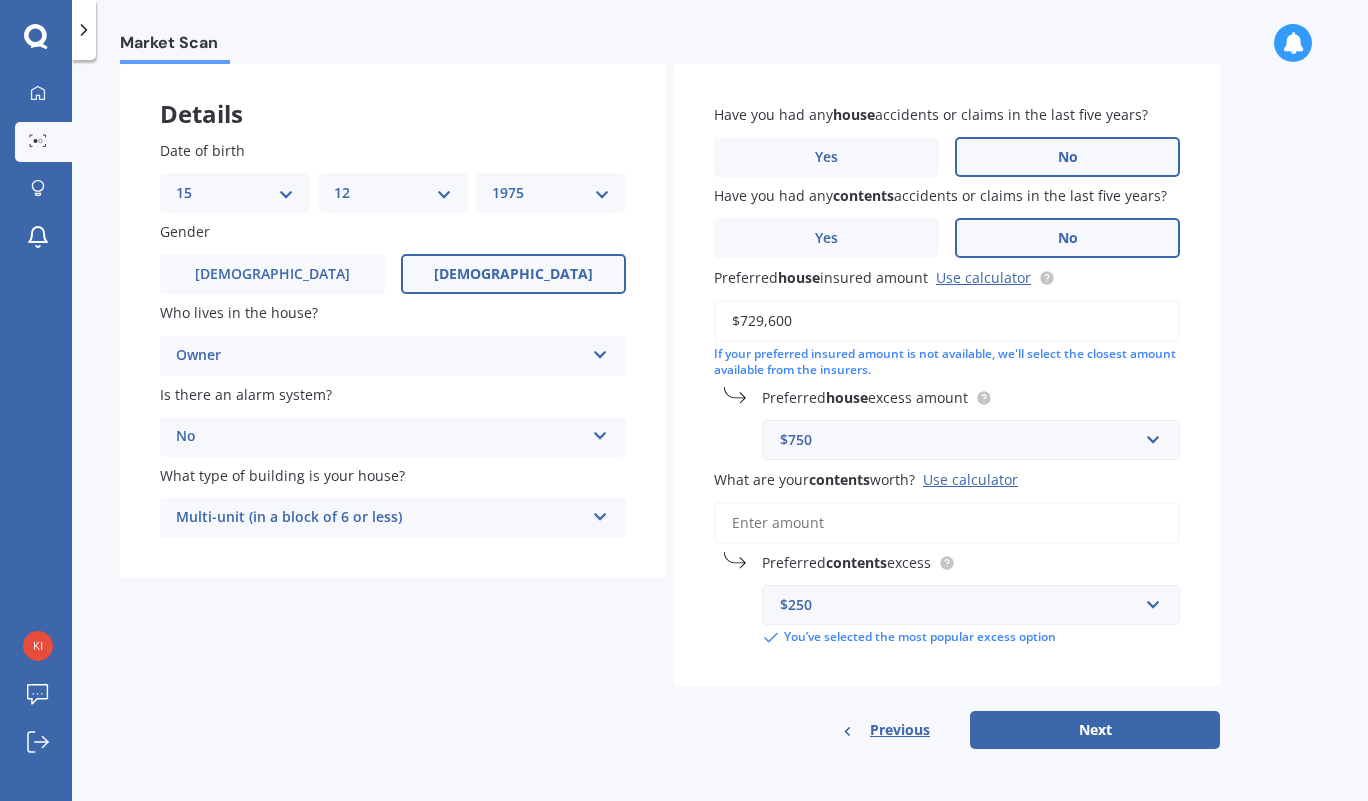 click on "What are your  contents  worth? Use calculator" at bounding box center (947, 523) 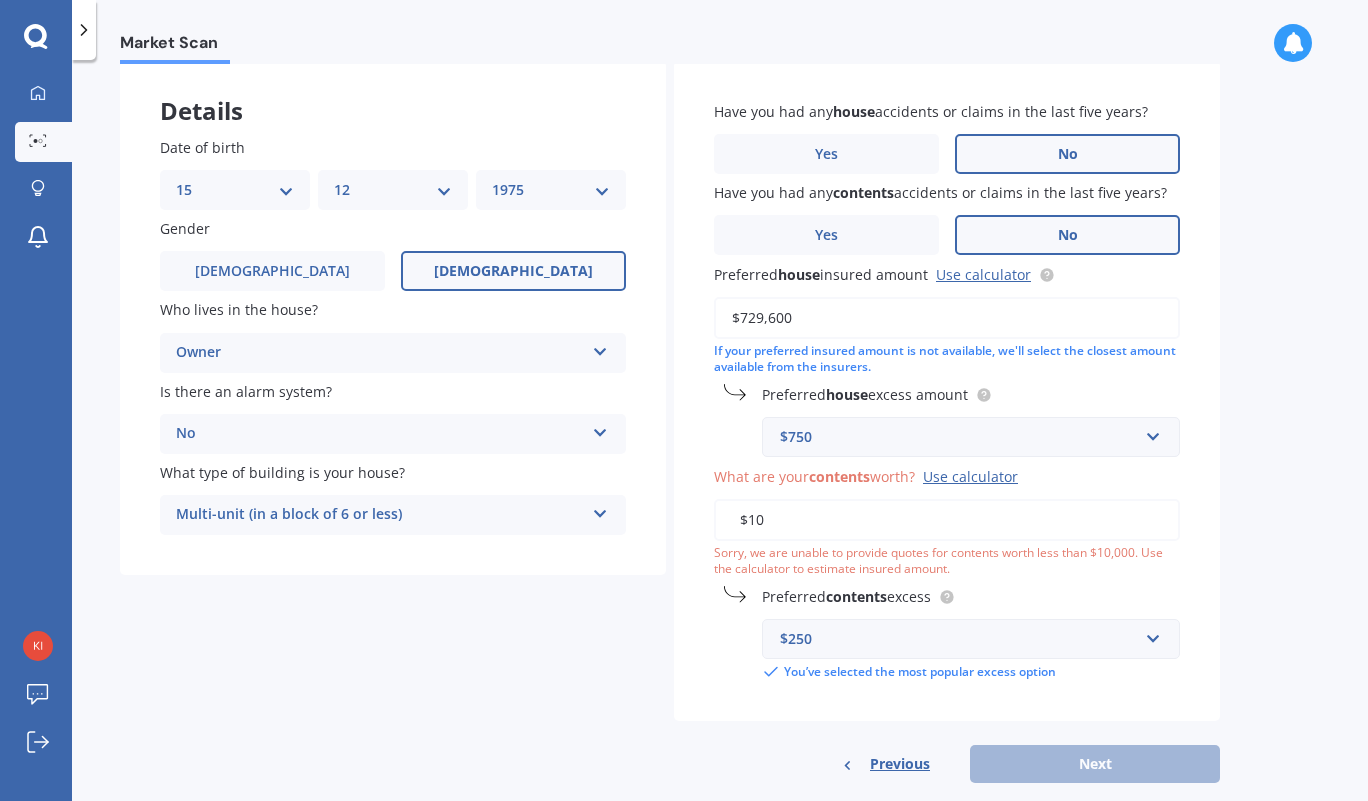 type on "$1" 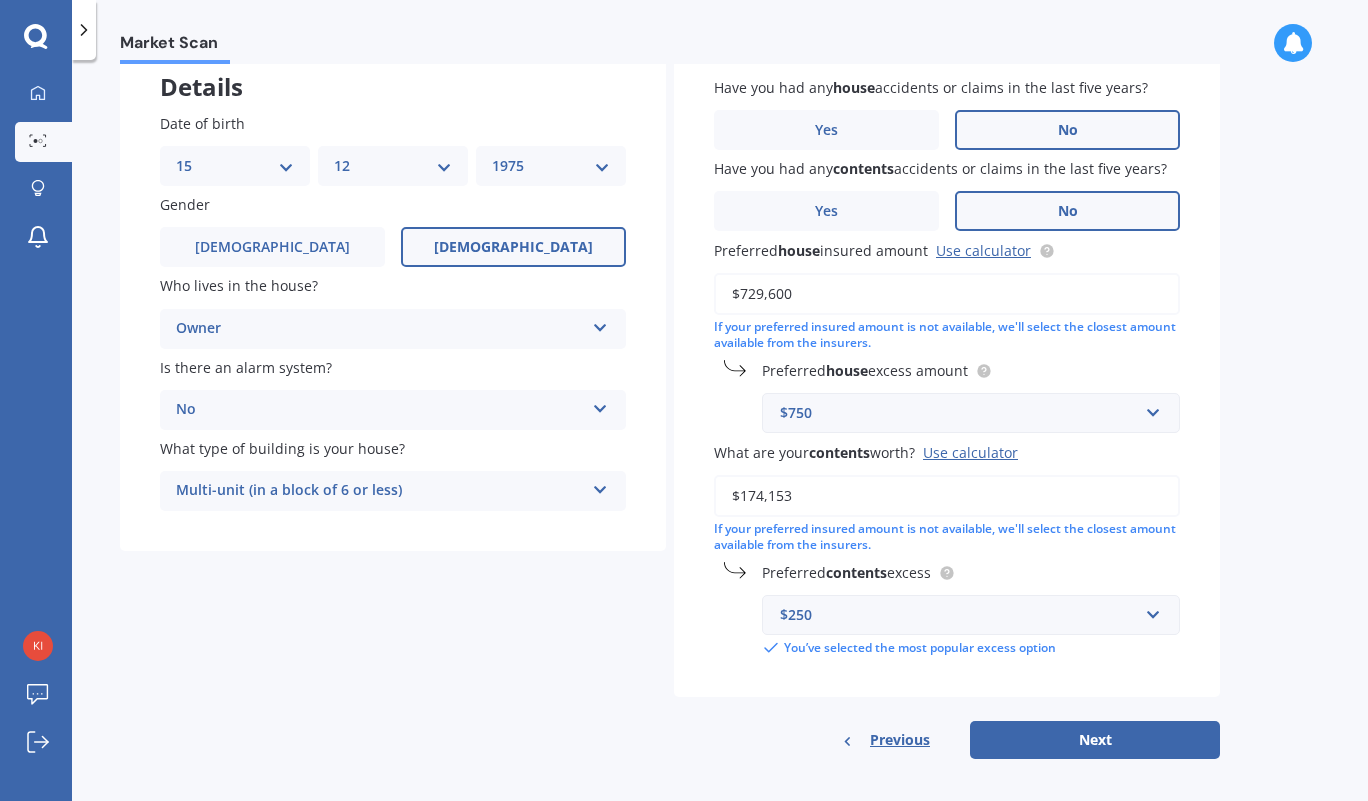 scroll, scrollTop: 137, scrollLeft: 0, axis: vertical 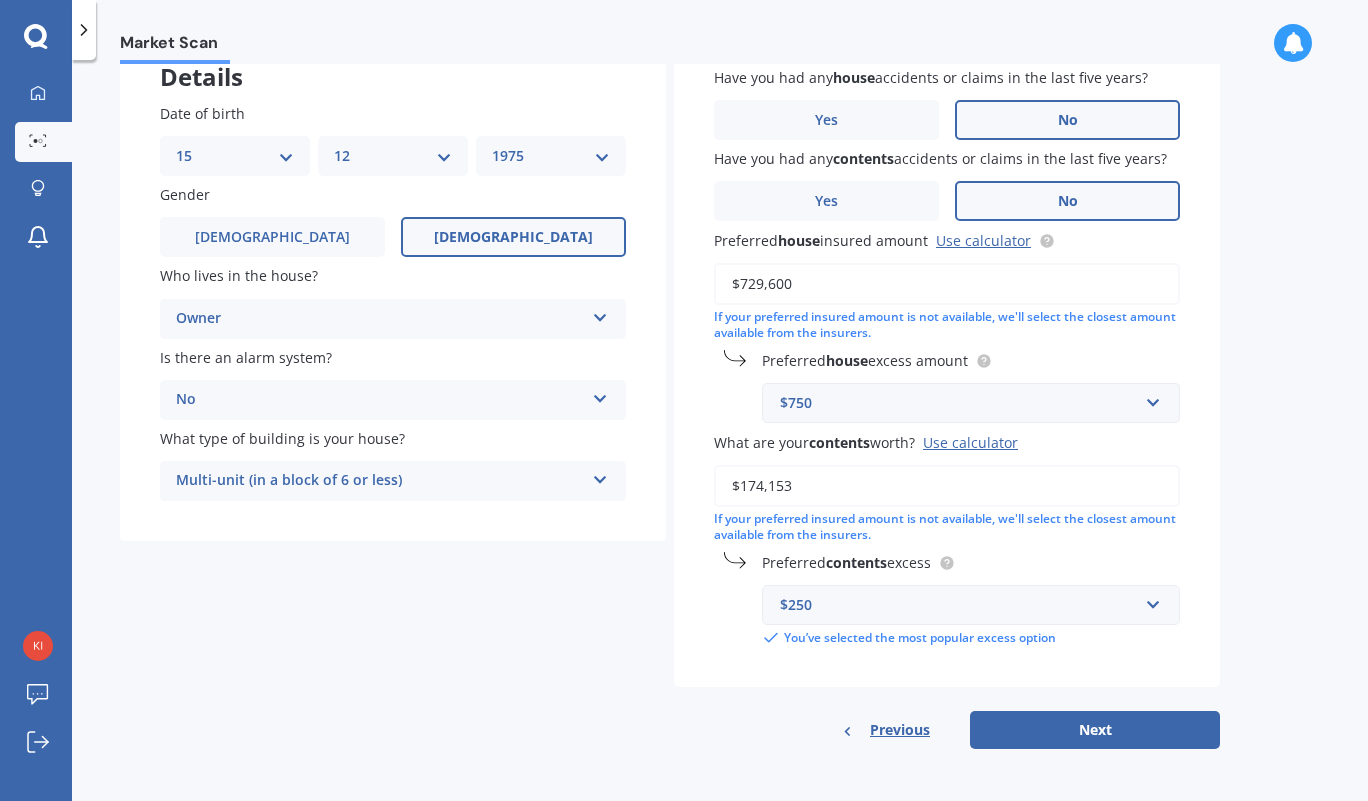 type on "$174,153" 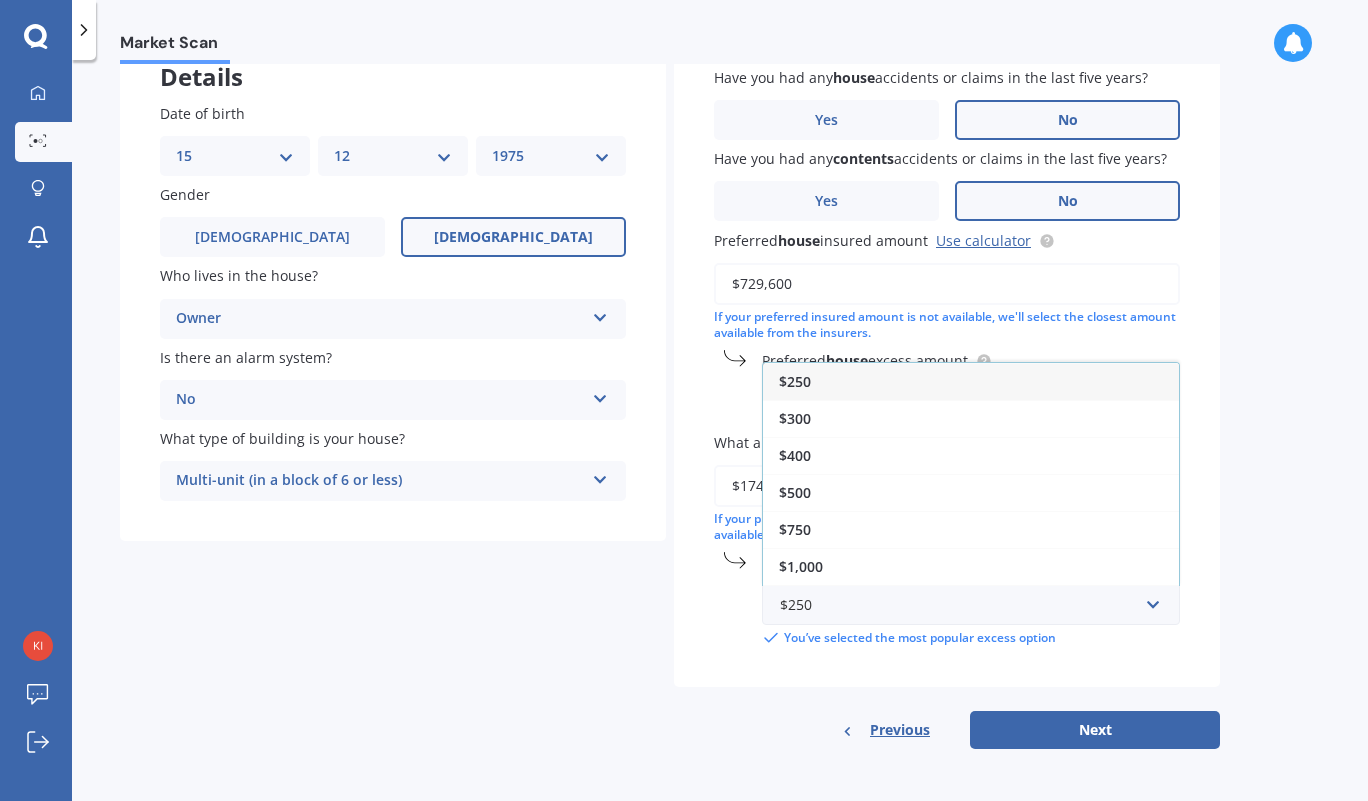 click on "$500" at bounding box center [971, 492] 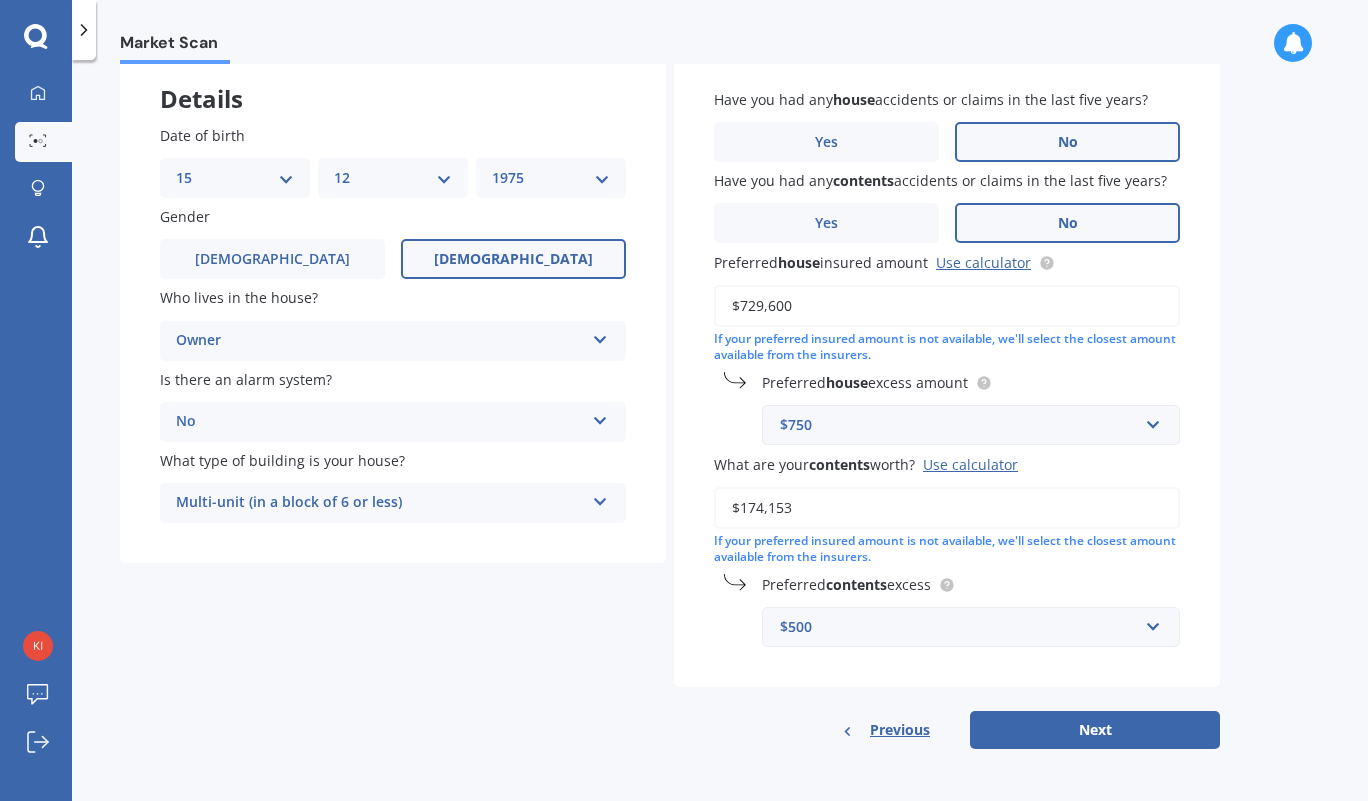 scroll, scrollTop: 115, scrollLeft: 0, axis: vertical 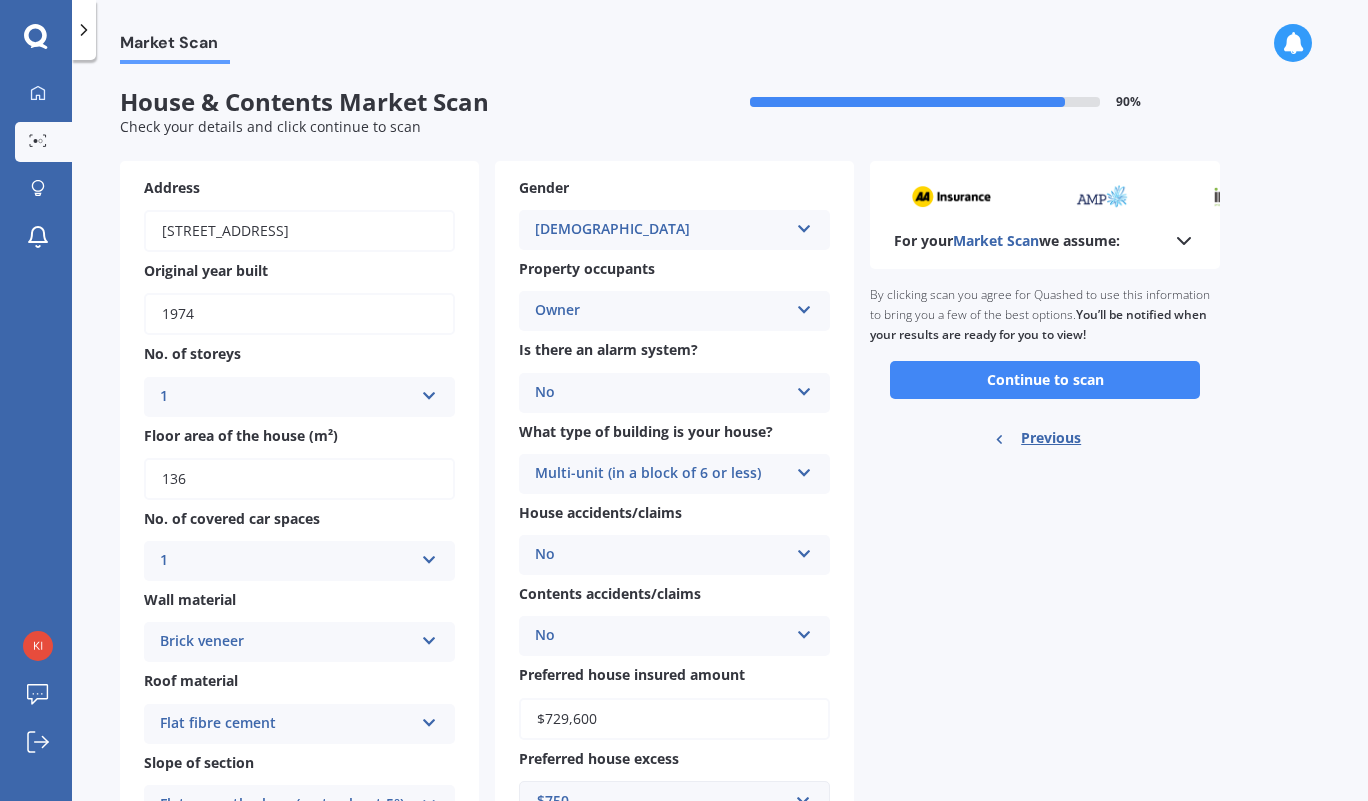 click on "Continue to scan" at bounding box center [1045, 380] 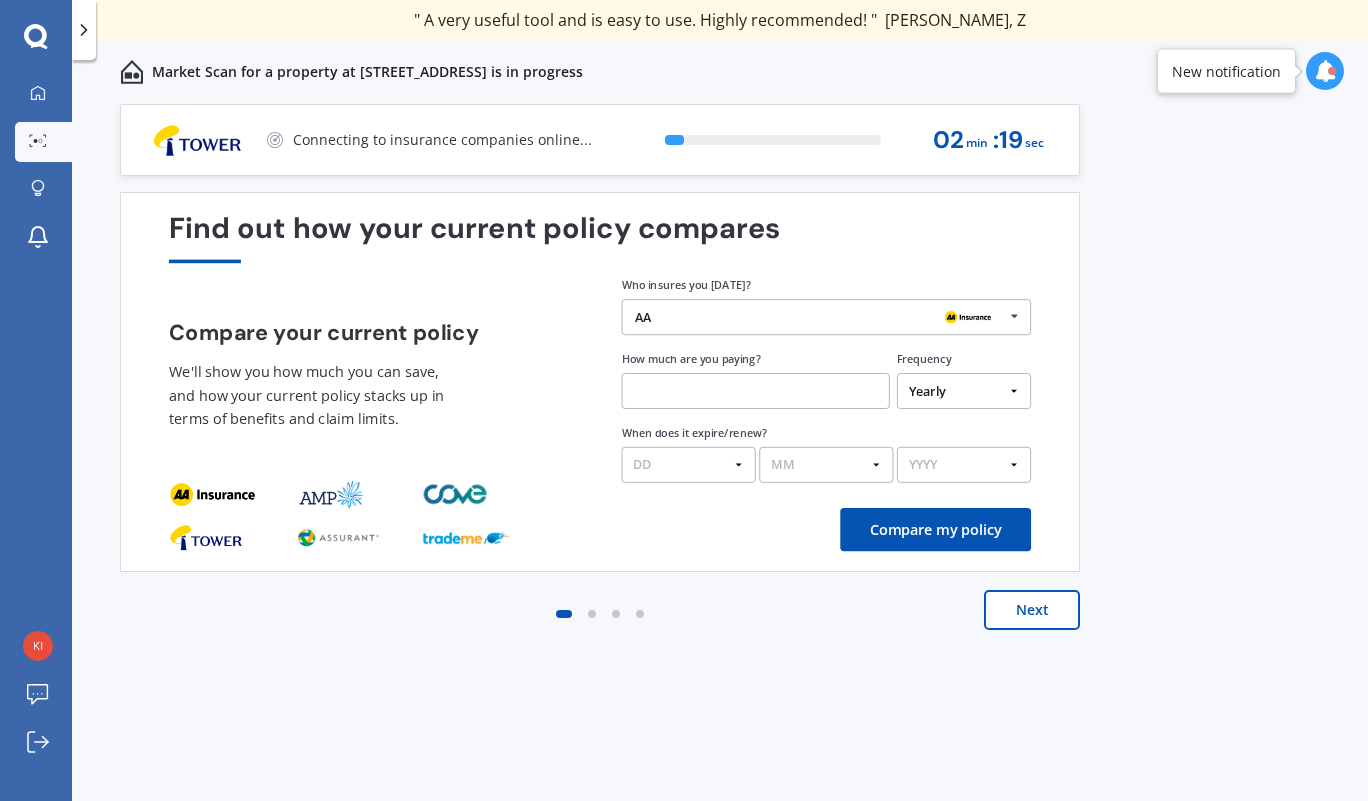 click at bounding box center [1014, 316] 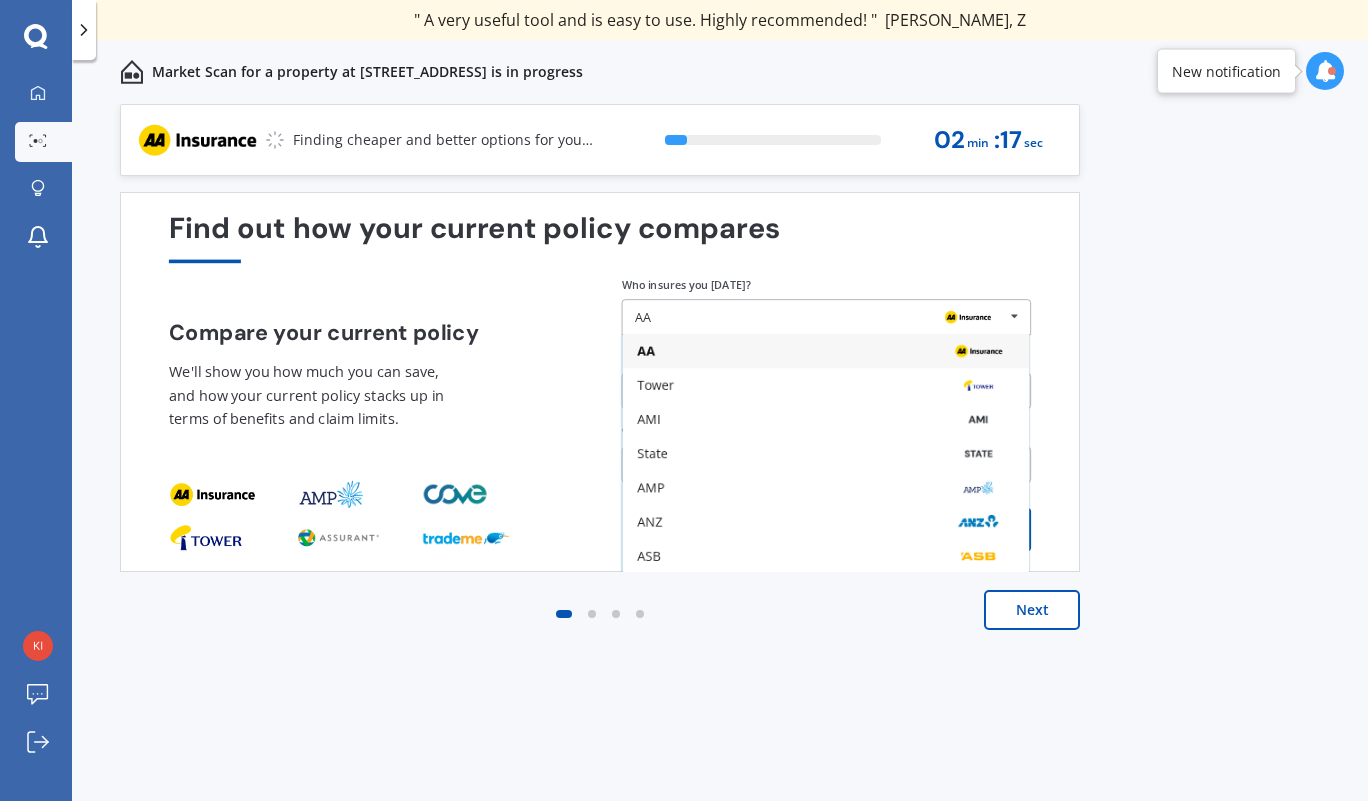 click on "State" at bounding box center (825, 454) 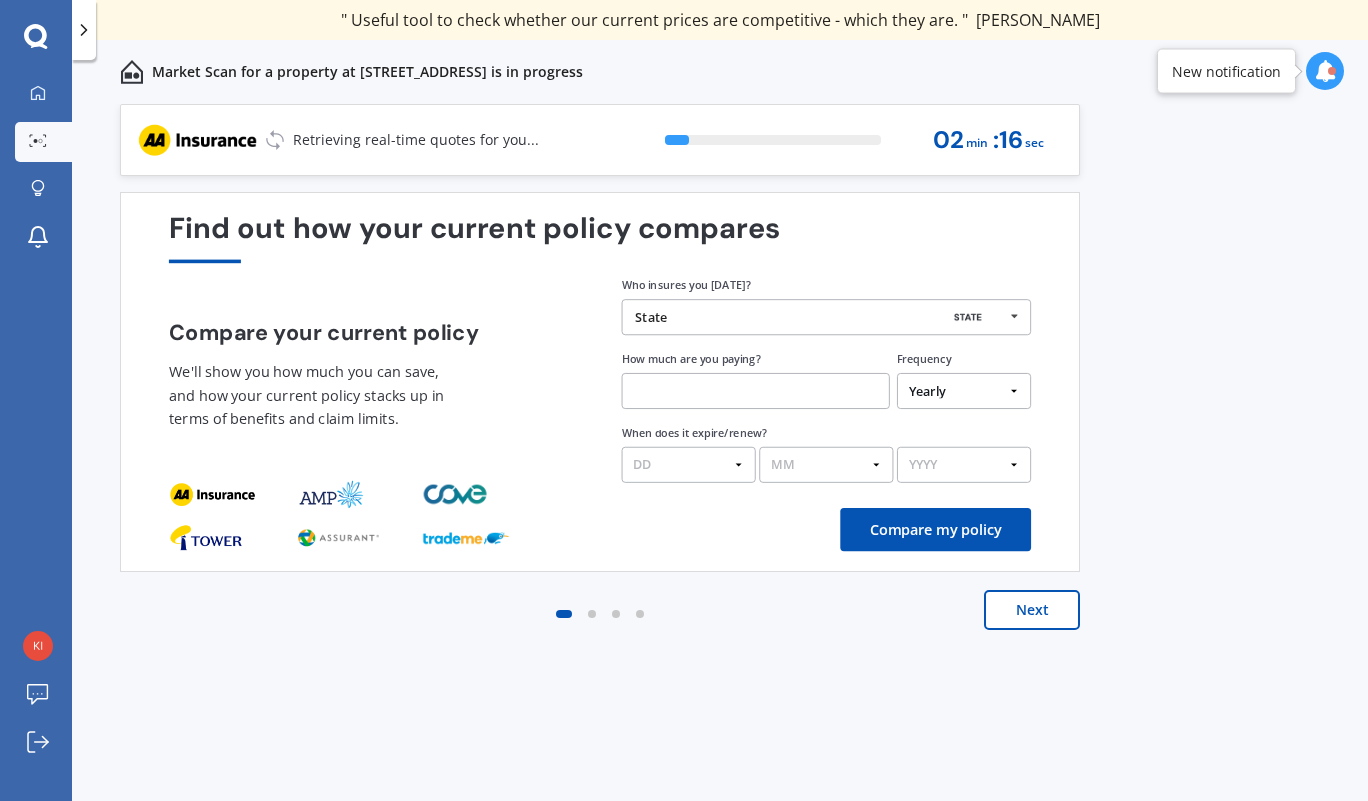 click at bounding box center (756, 391) 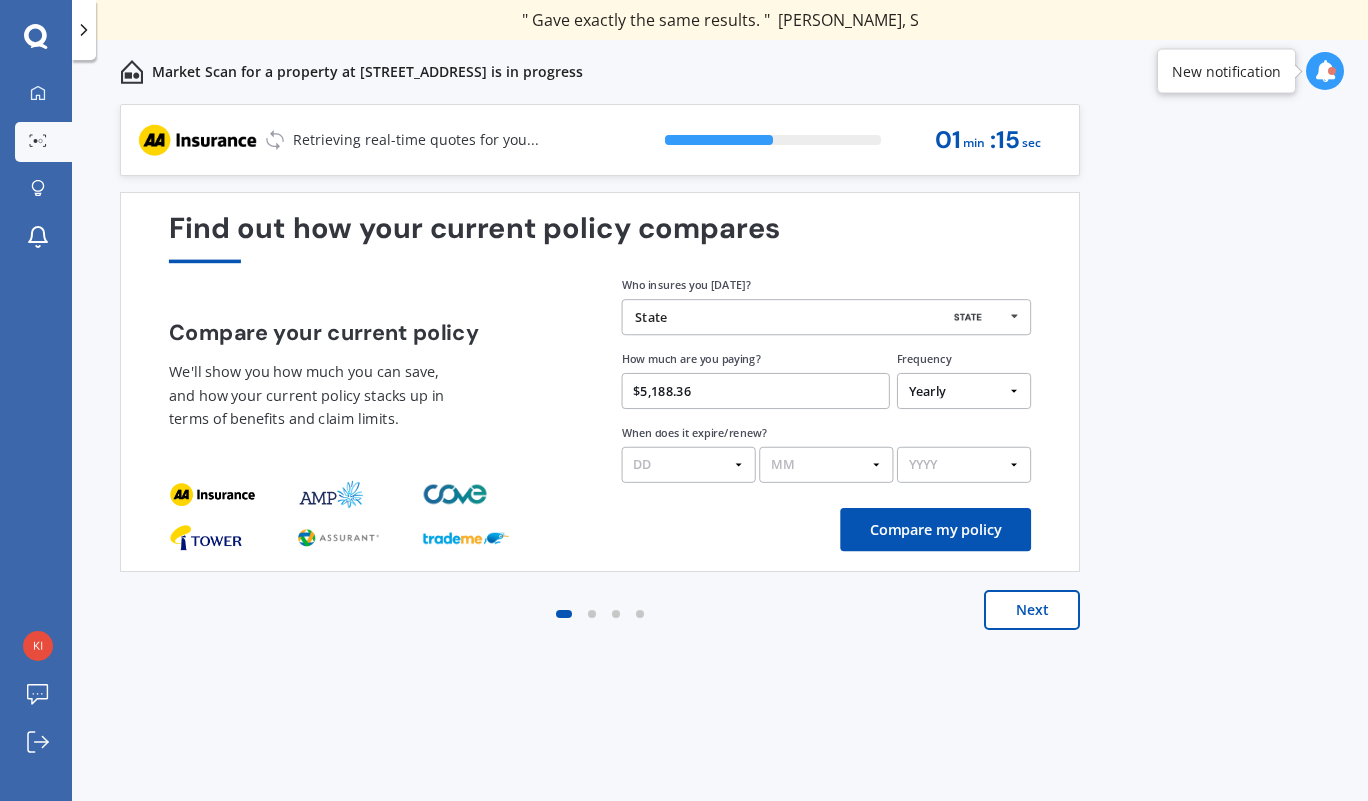 type on "$5,188.36" 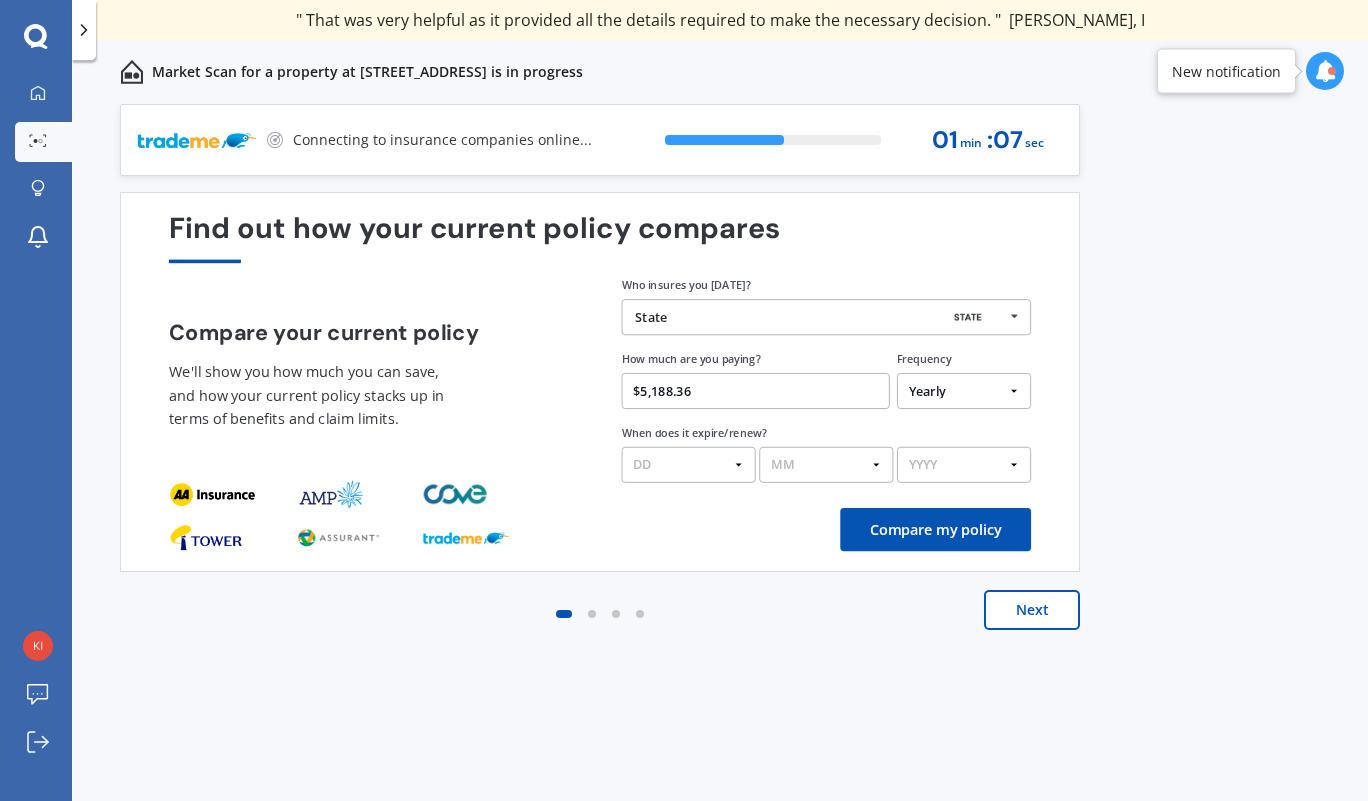 select on "05" 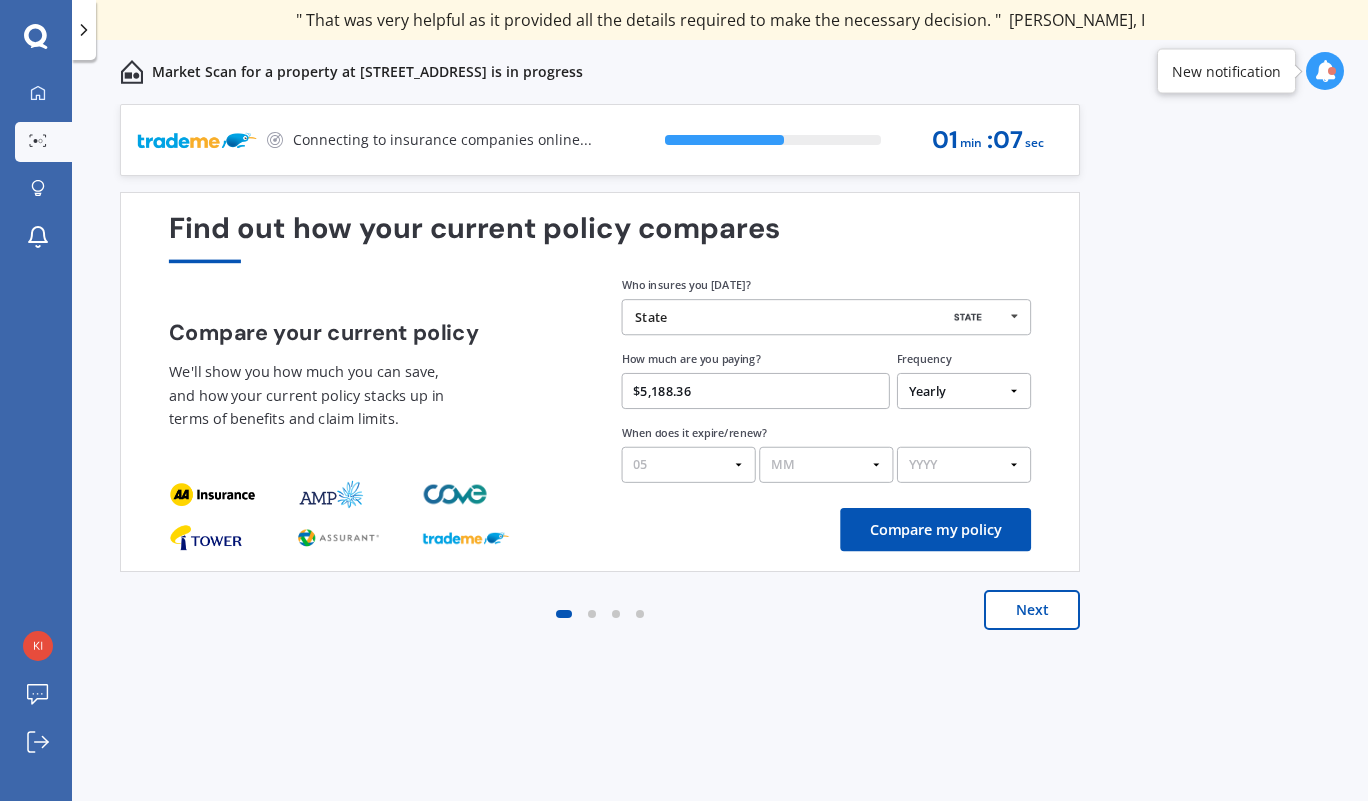click on "DD 01 02 03 04 05 06 07 08 09 10 11 12 13 14 15 16 17 18 19 20 21 22 23 24 25 26 27 28 29 30 31" at bounding box center [689, 465] 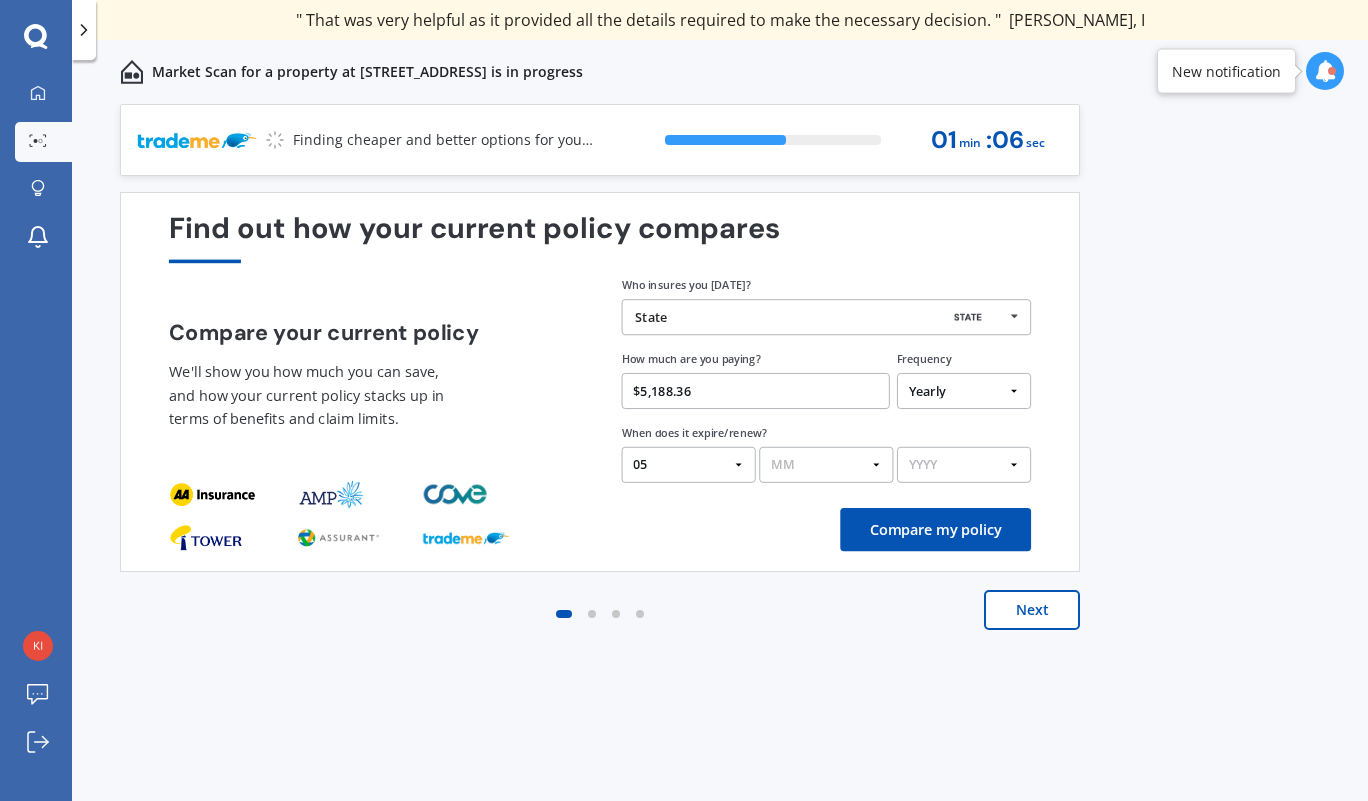 click on "MM 01 02 03 04 05 06 07 08 09 10 11 12" at bounding box center [826, 465] 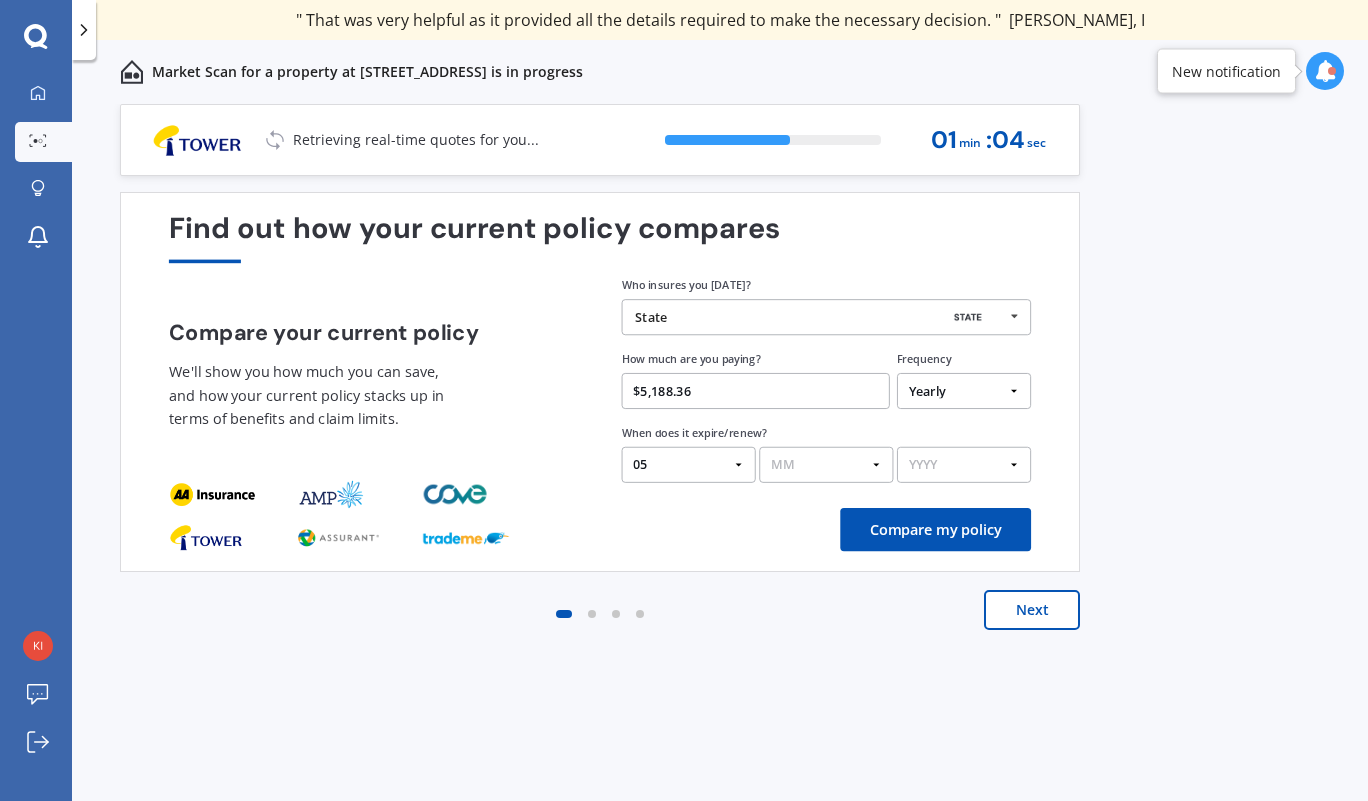 select on "07" 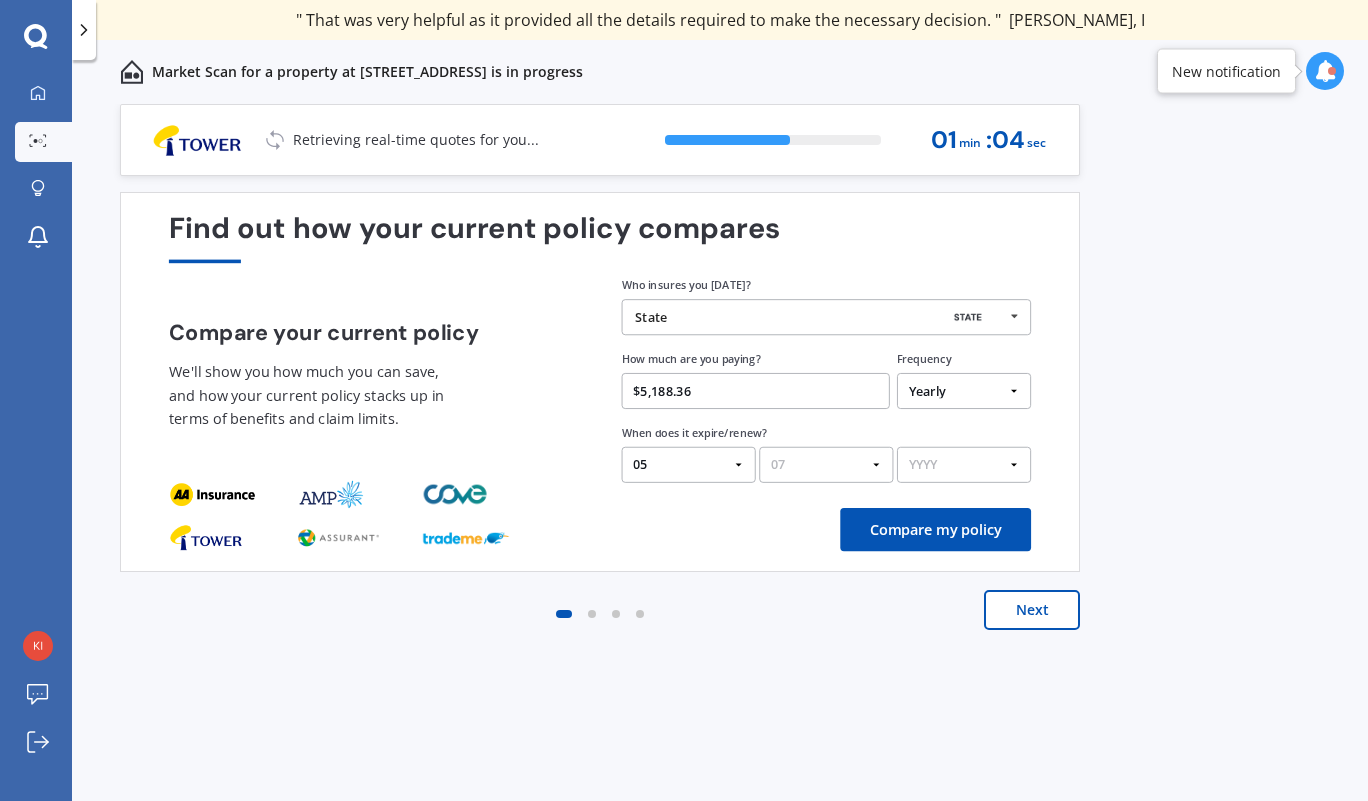 click on "MM 01 02 03 04 05 06 07 08 09 10 11 12" at bounding box center (826, 465) 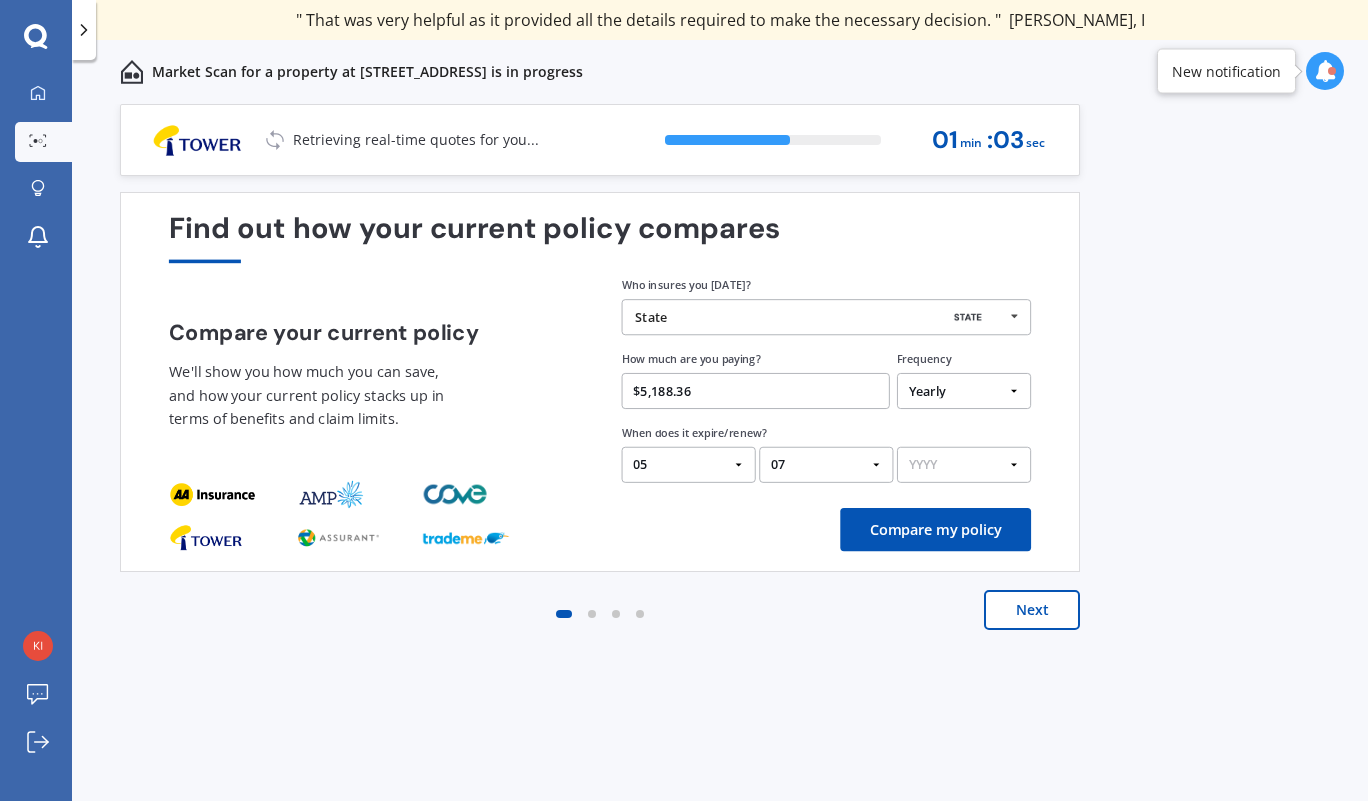 click on "YYYY 2026 2025 2024" at bounding box center (964, 465) 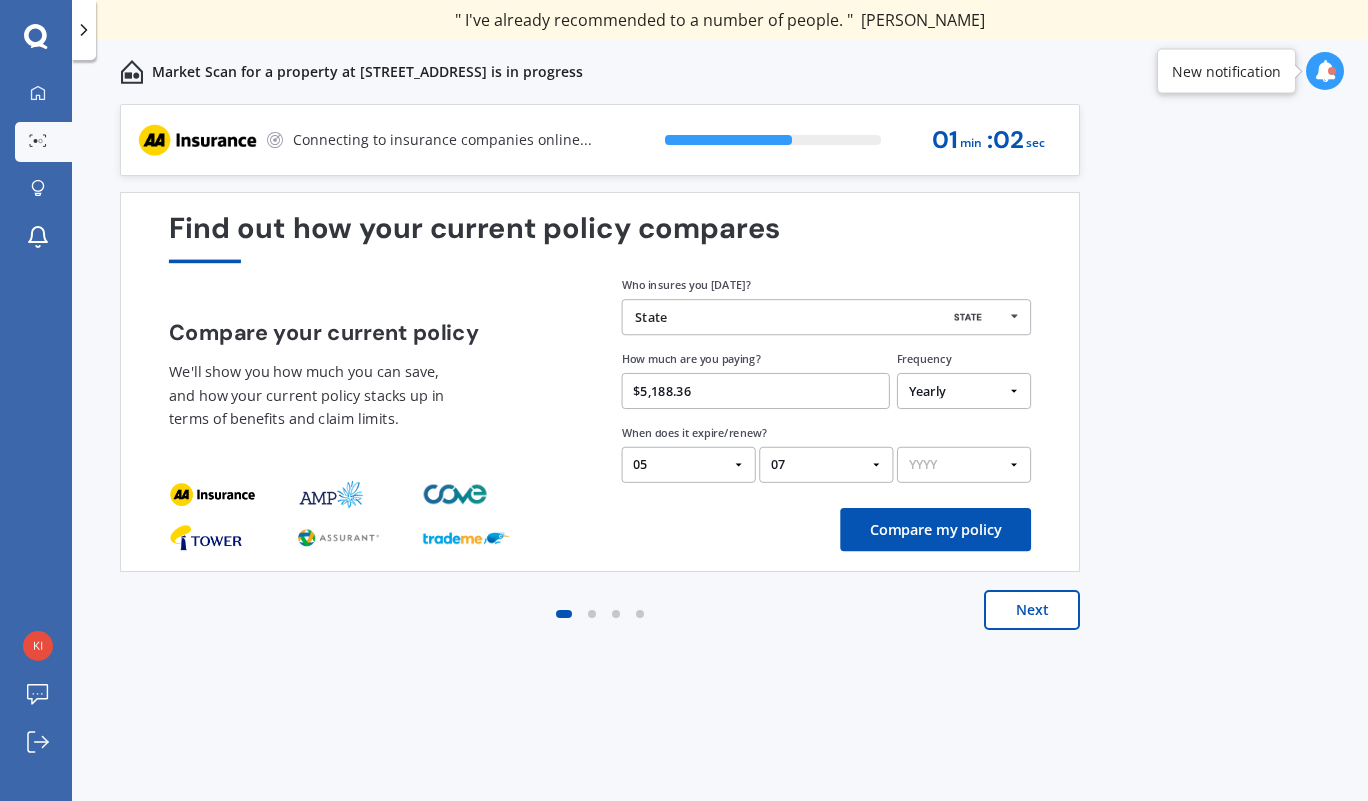 select on "2025" 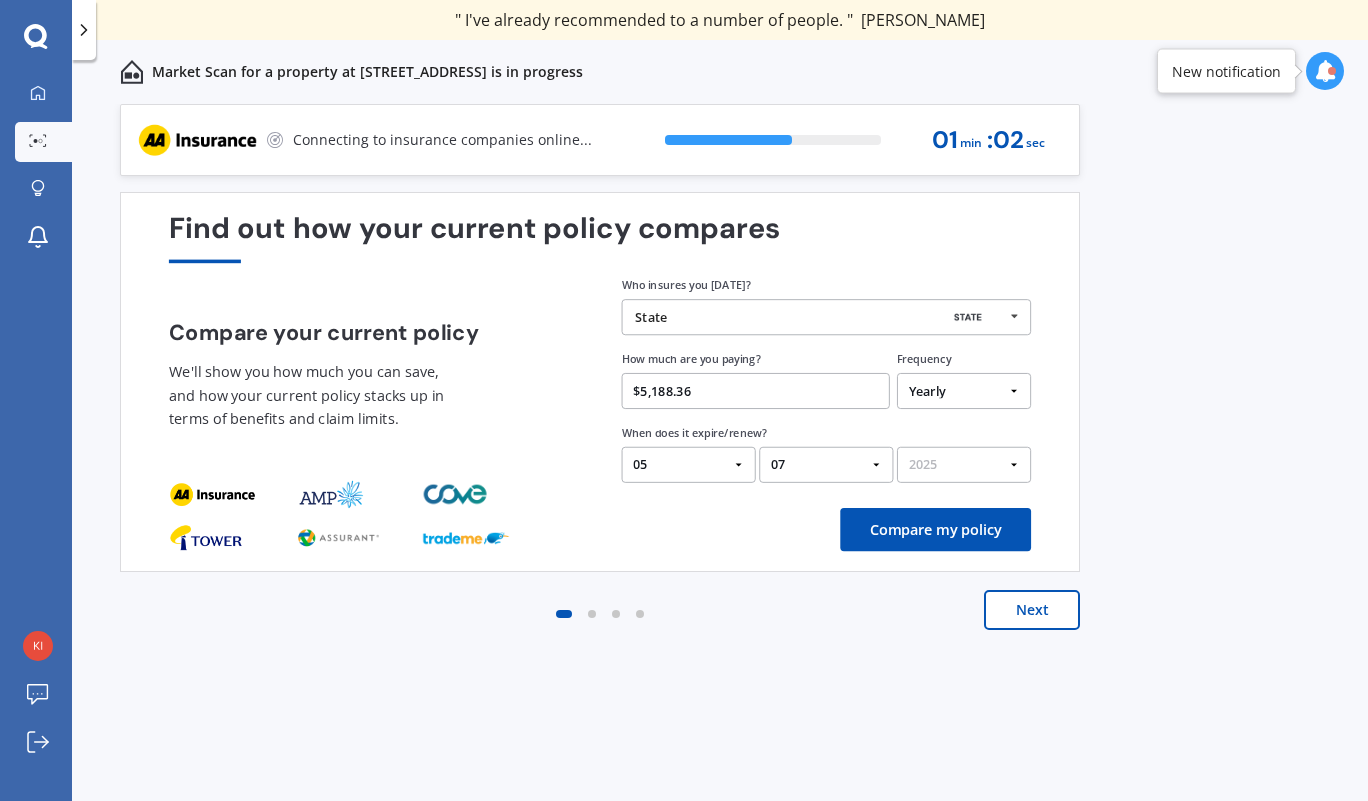 click on "YYYY 2026 2025 2024" at bounding box center [964, 465] 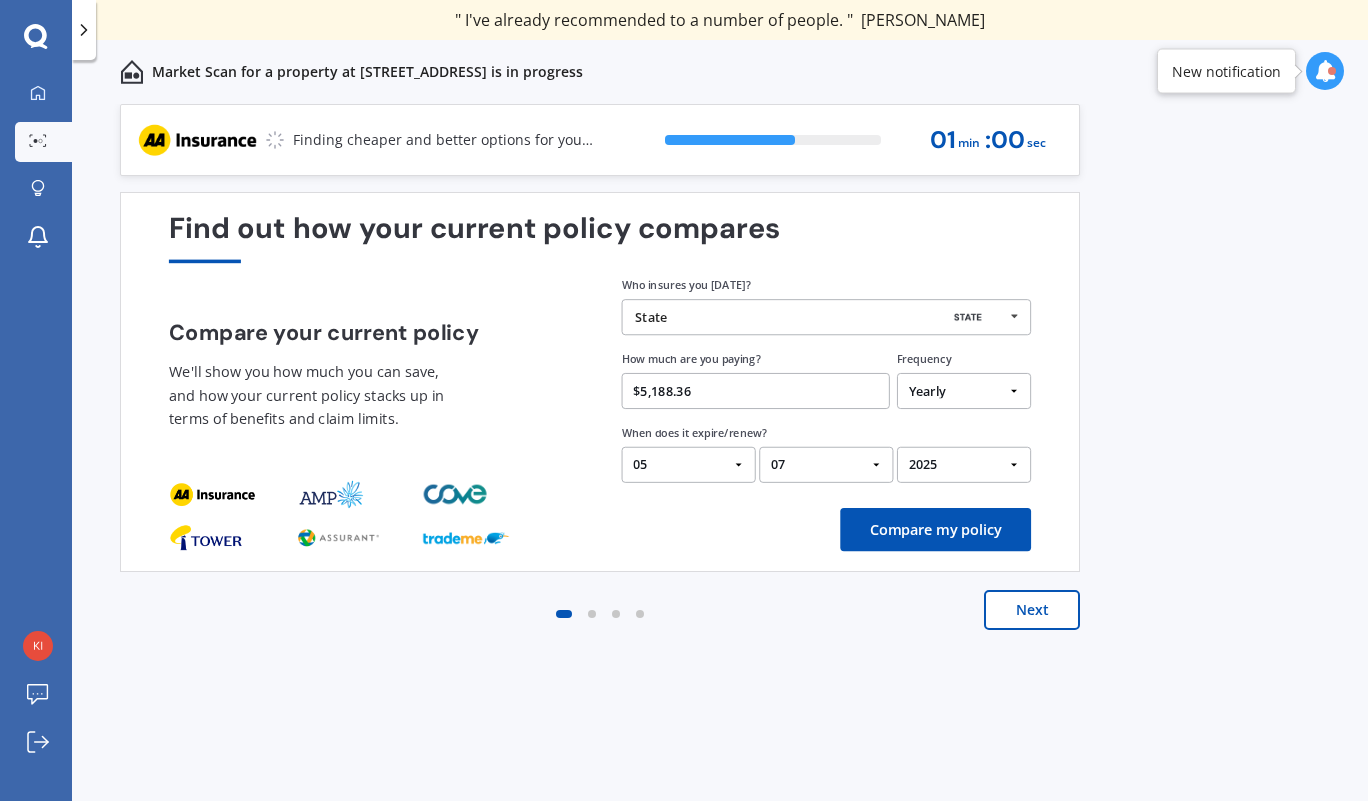 click on "Compare my policy" at bounding box center [935, 529] 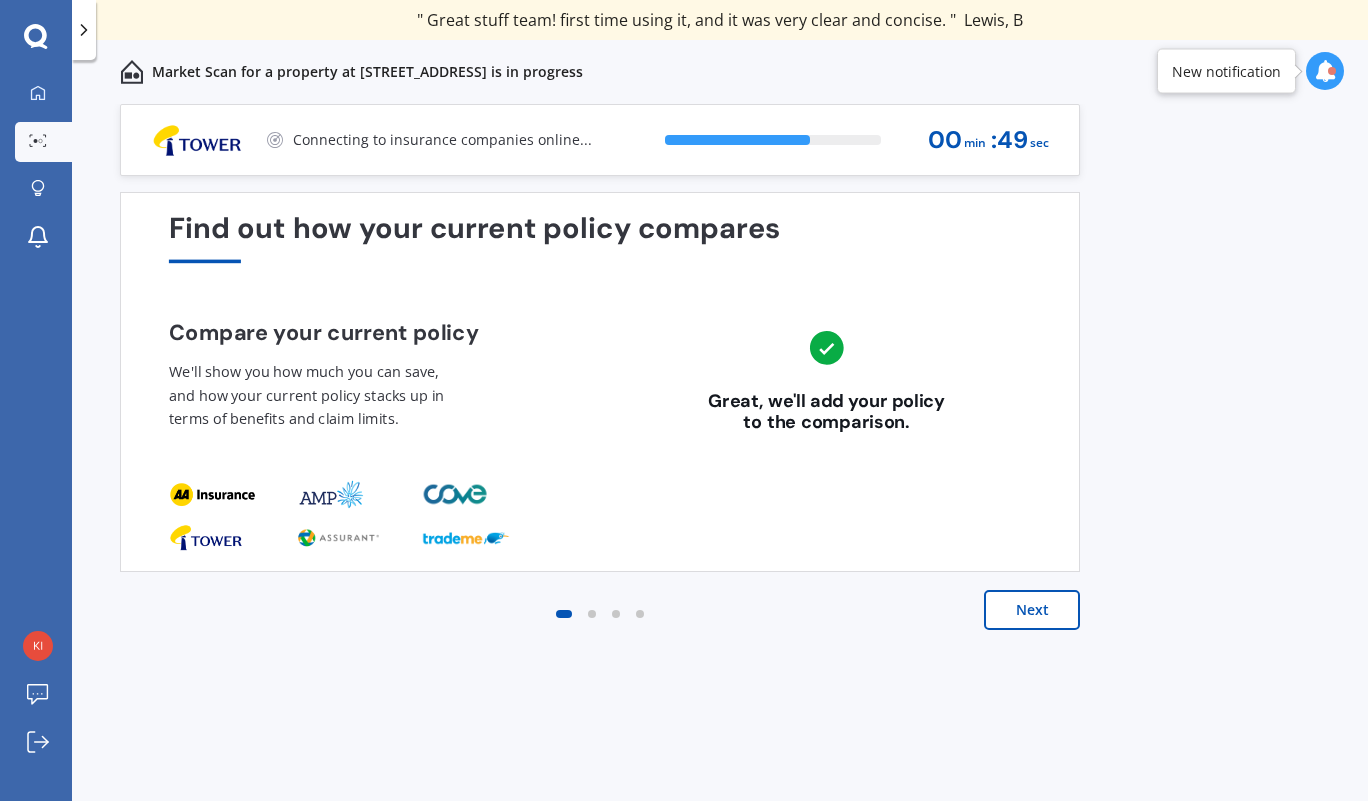 click on "Next" at bounding box center [1032, 610] 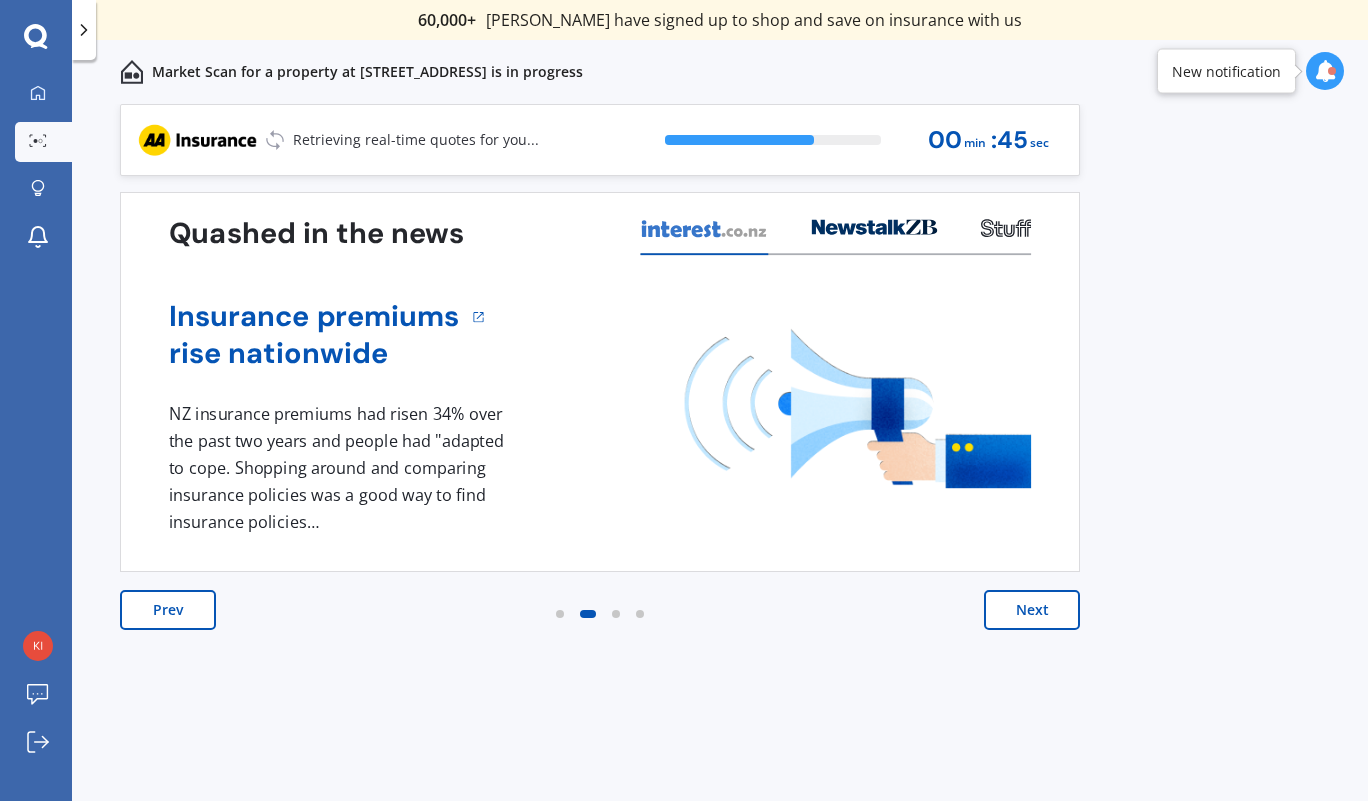click on "Next" at bounding box center [1032, 610] 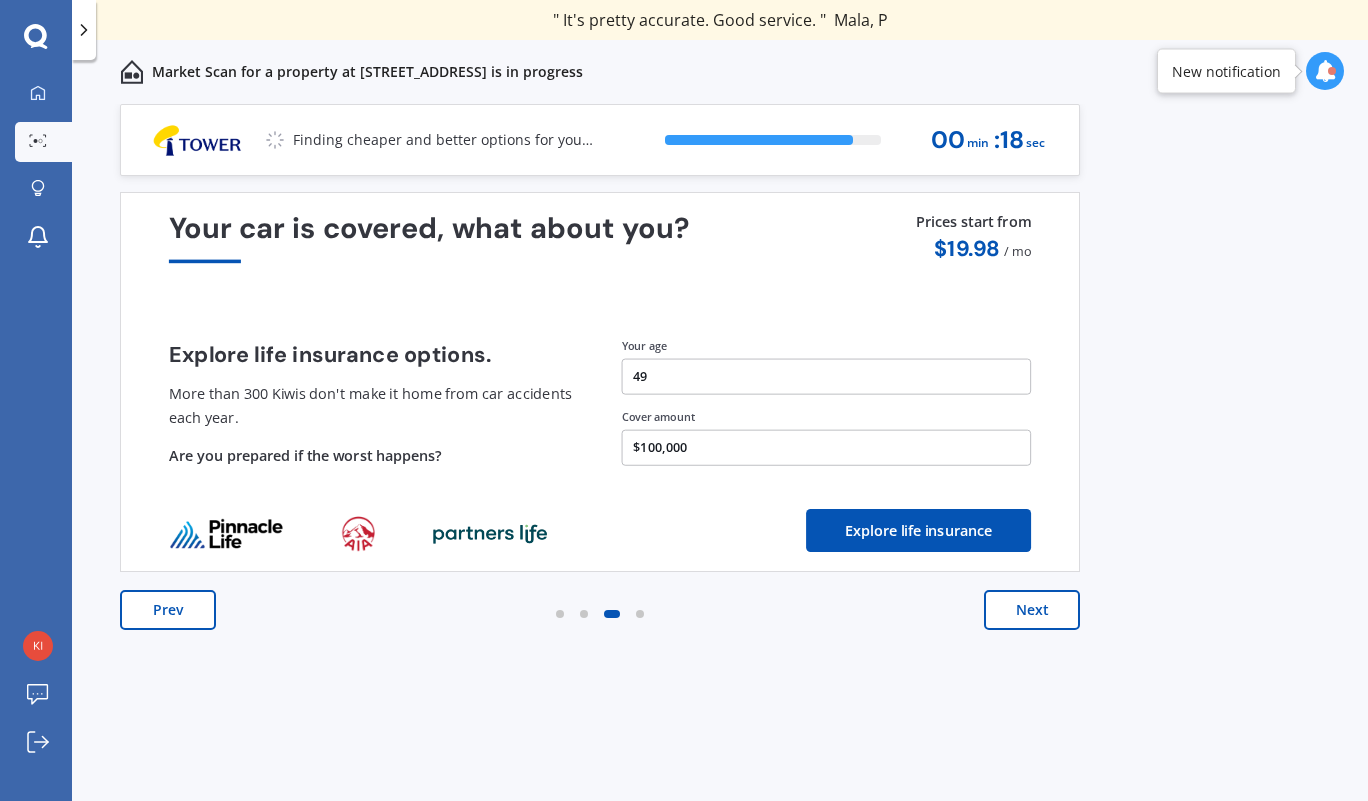 click on "Next" at bounding box center (1032, 610) 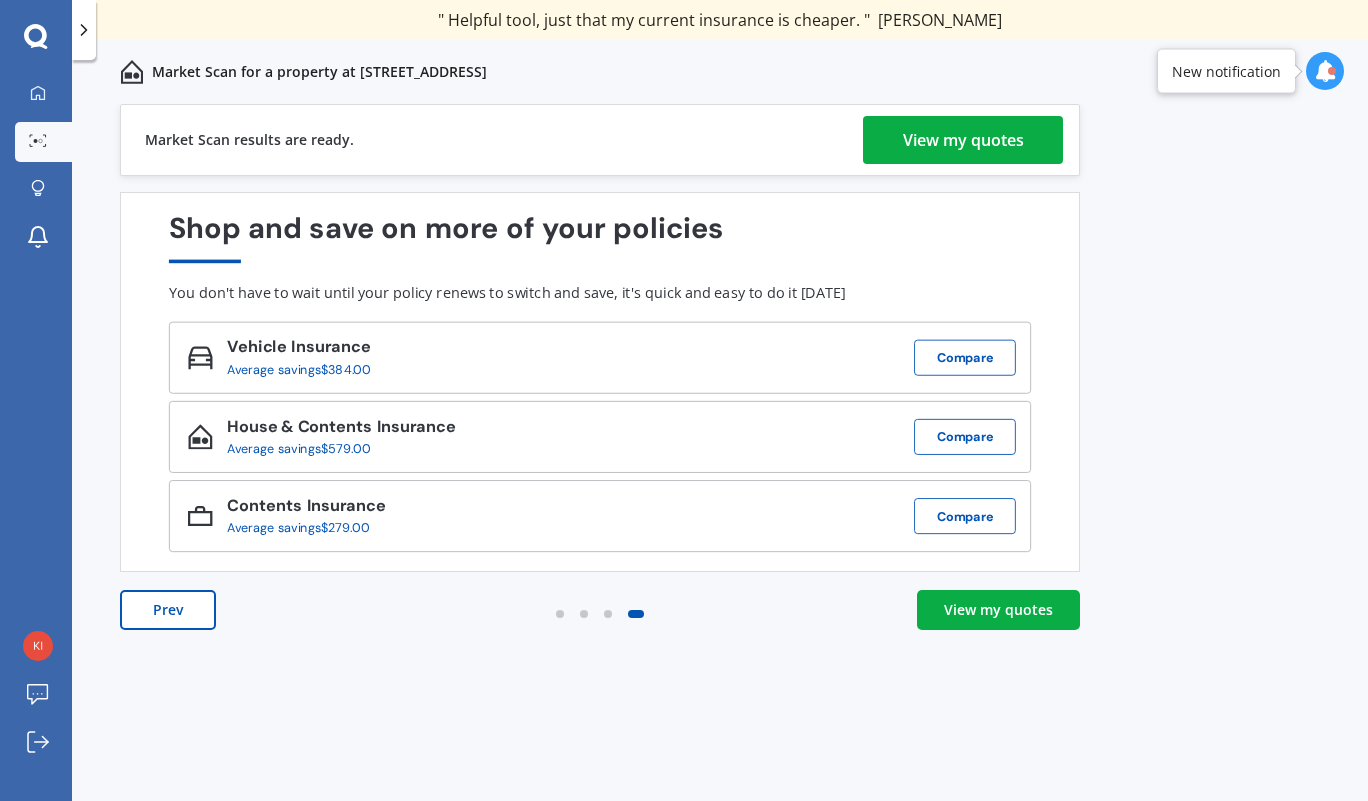click on "View my quotes" at bounding box center (998, 610) 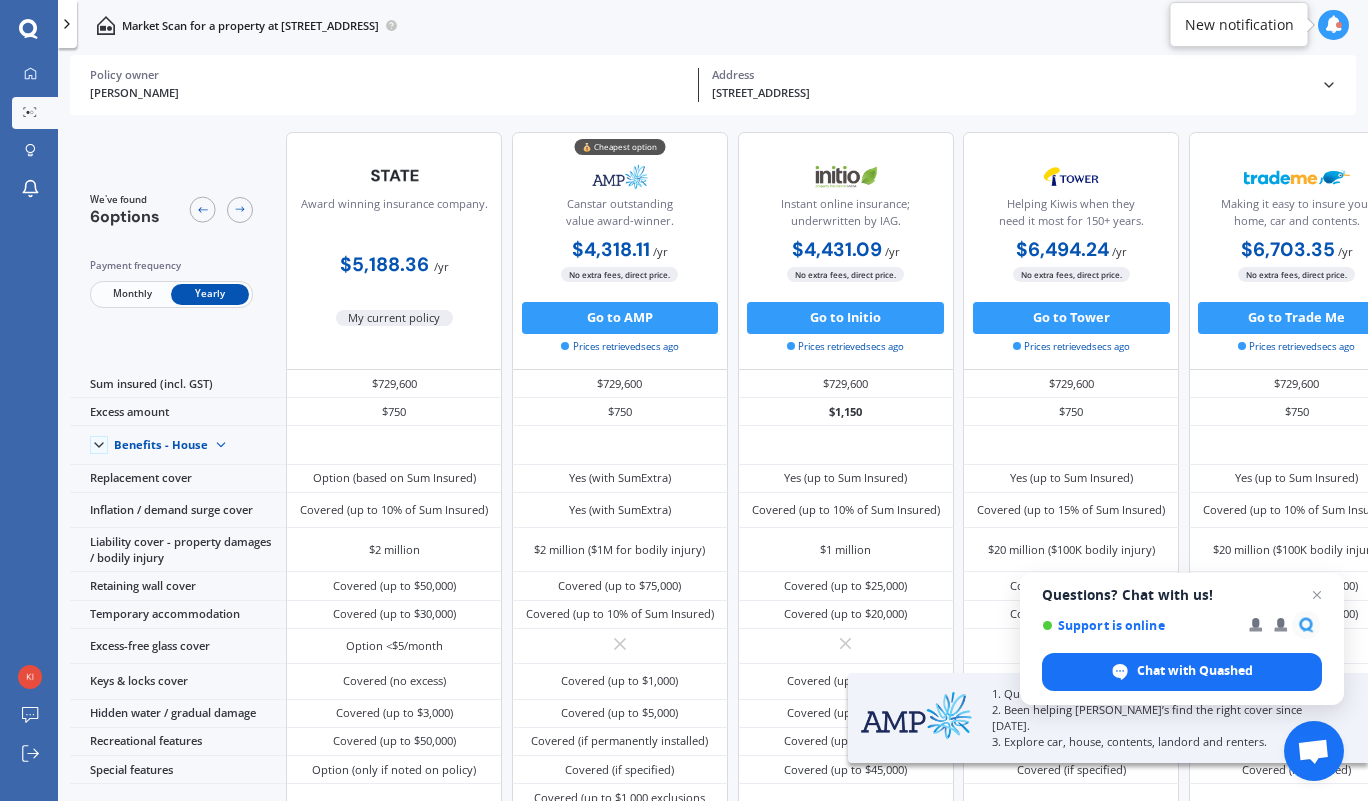 click at bounding box center (1317, 595) 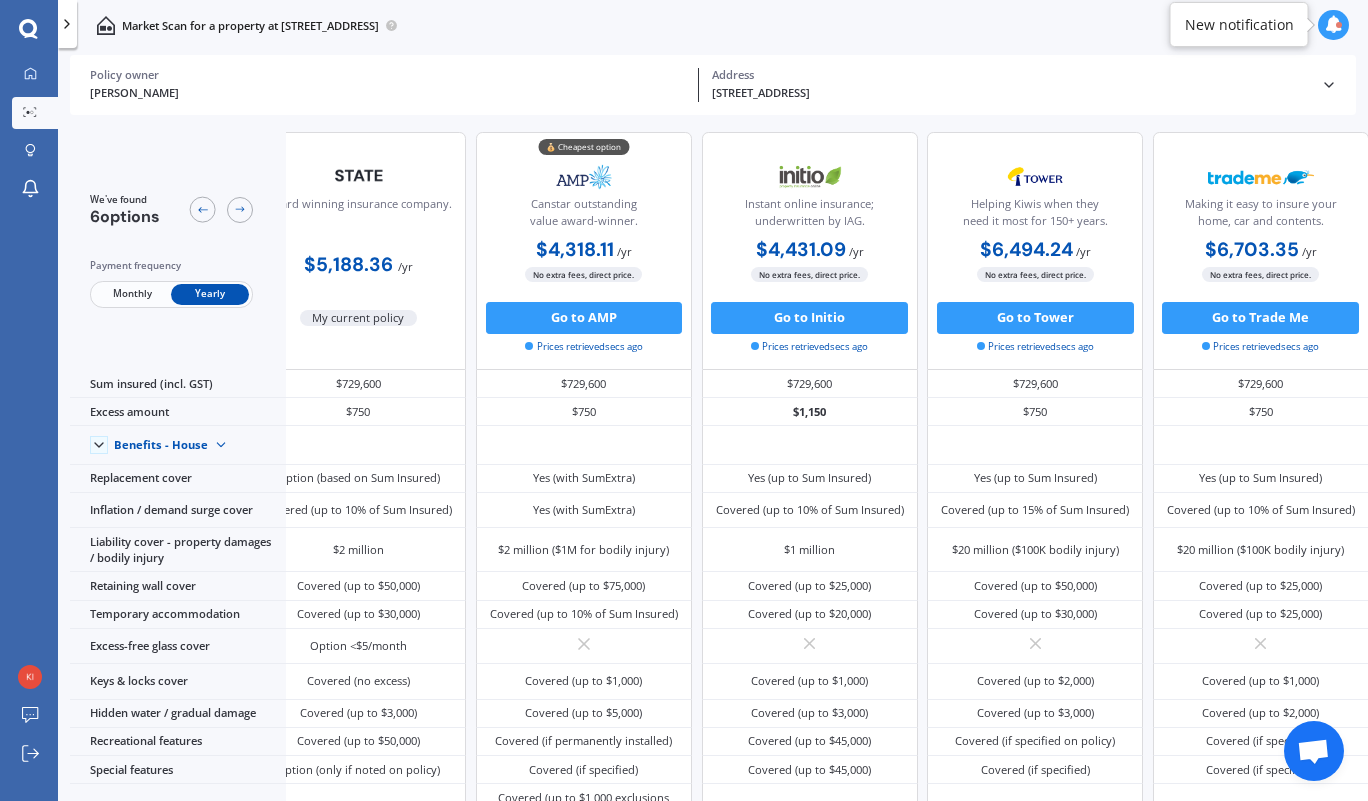 scroll, scrollTop: 0, scrollLeft: 0, axis: both 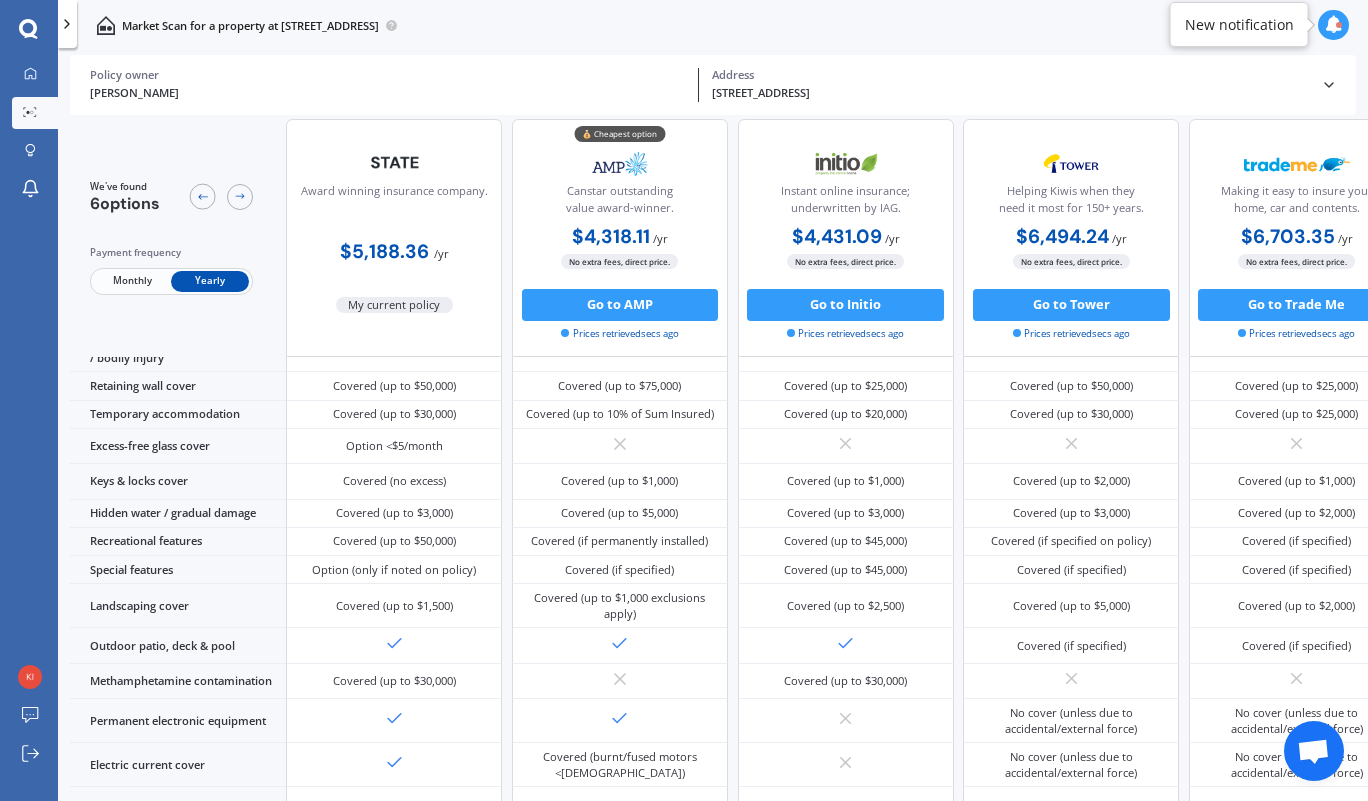 click on "Go to Initio" at bounding box center (845, 305) 